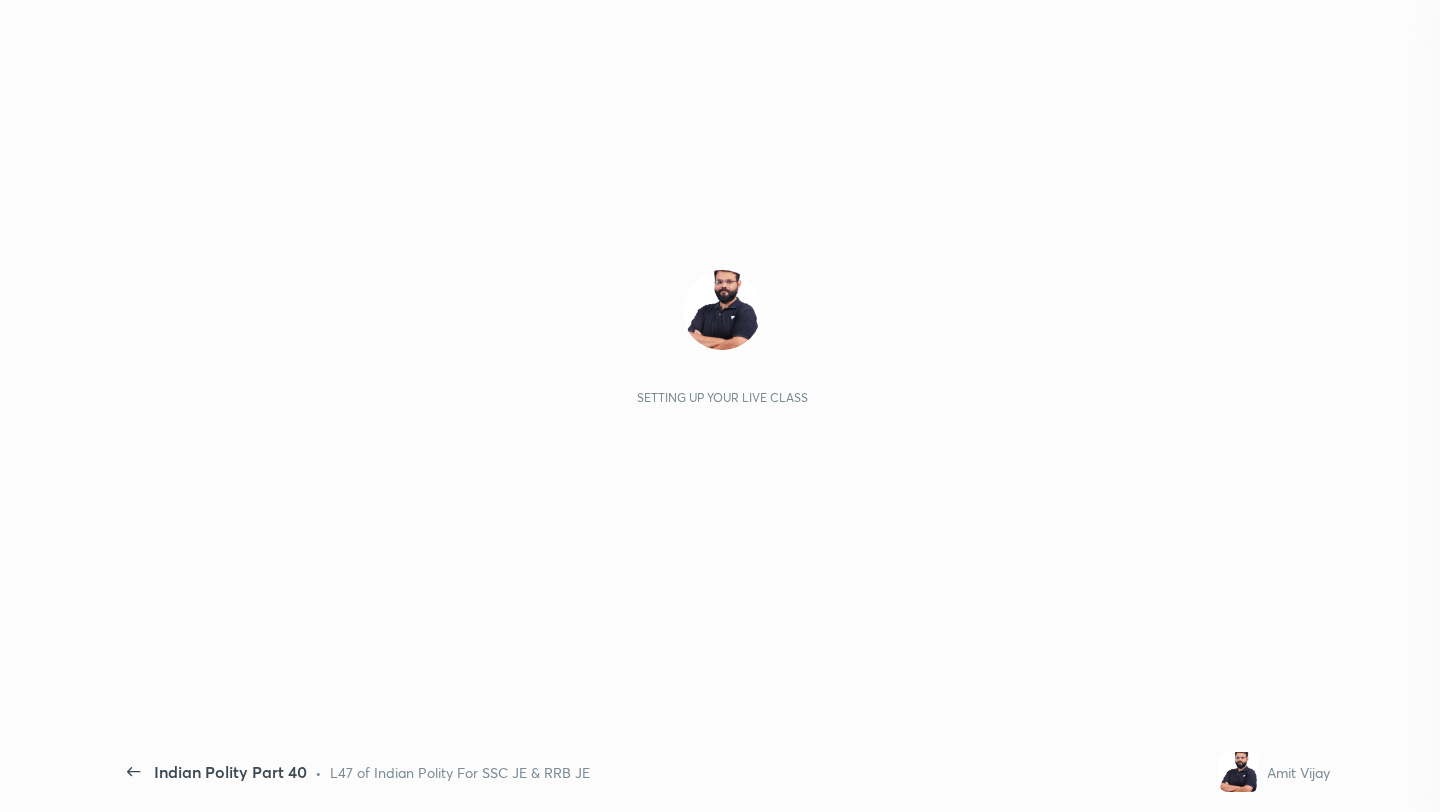 scroll, scrollTop: 0, scrollLeft: 0, axis: both 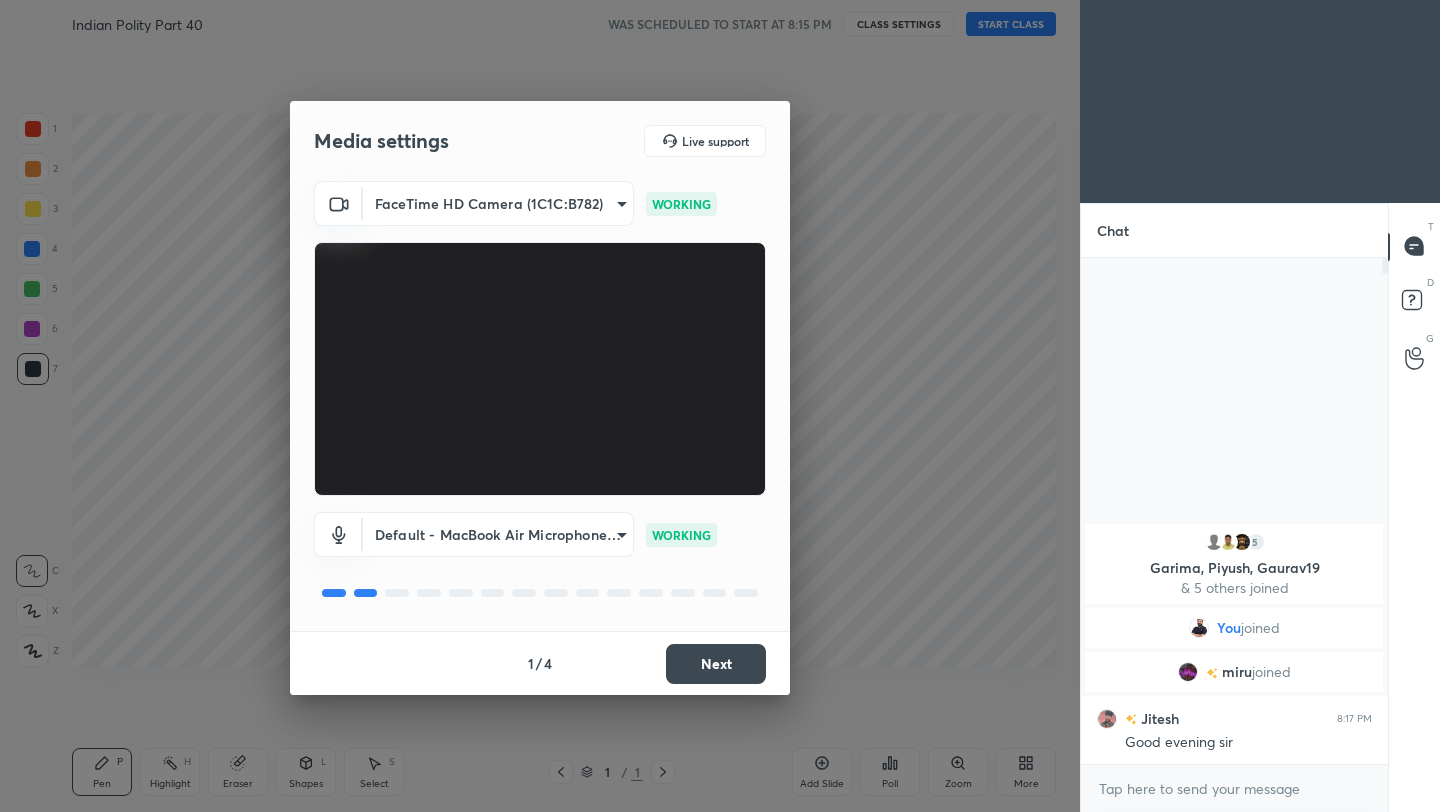 click on "Next" at bounding box center (716, 664) 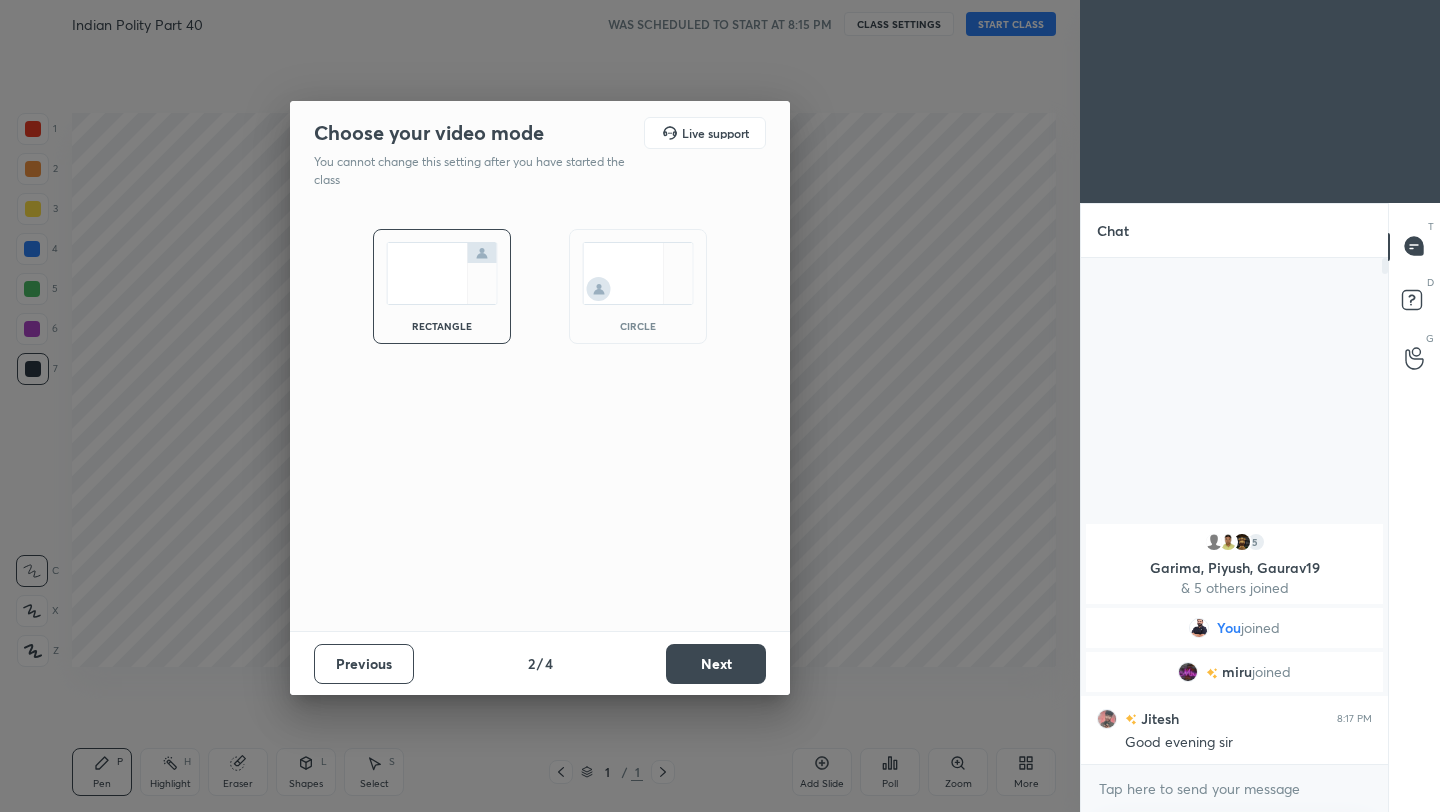 click on "Next" at bounding box center [716, 664] 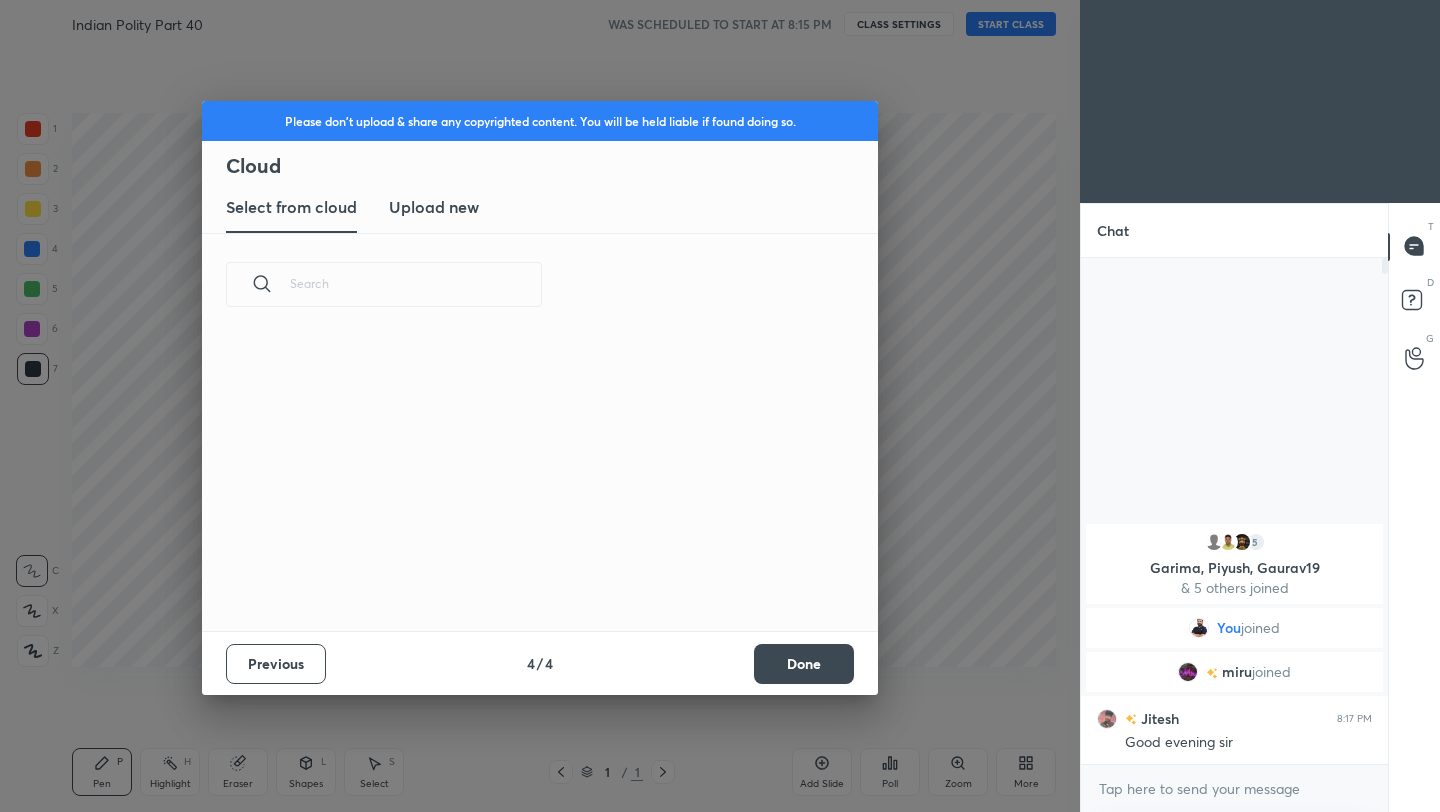 click on "Previous 4 / 4 Done" at bounding box center [540, 663] 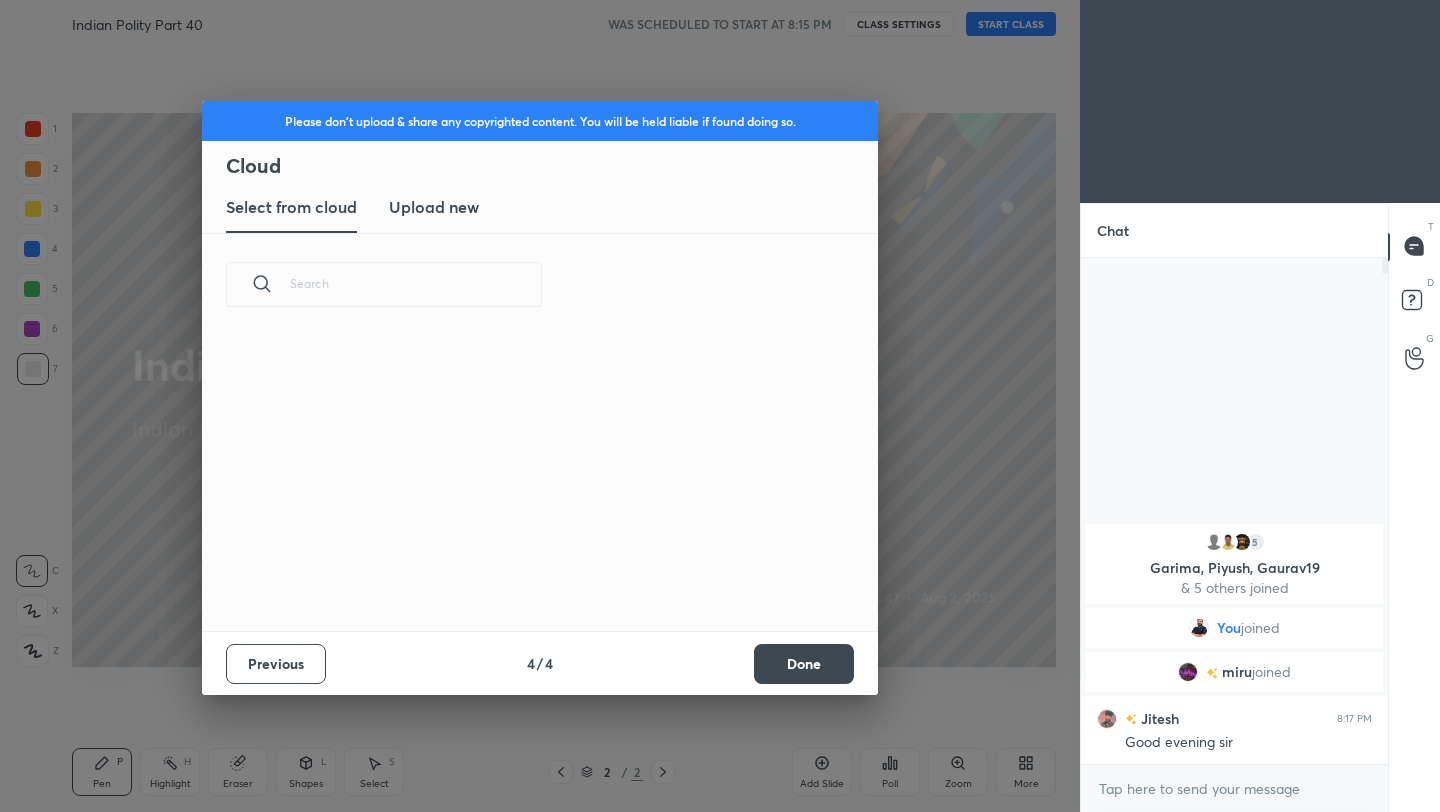 click on "Done" at bounding box center [804, 664] 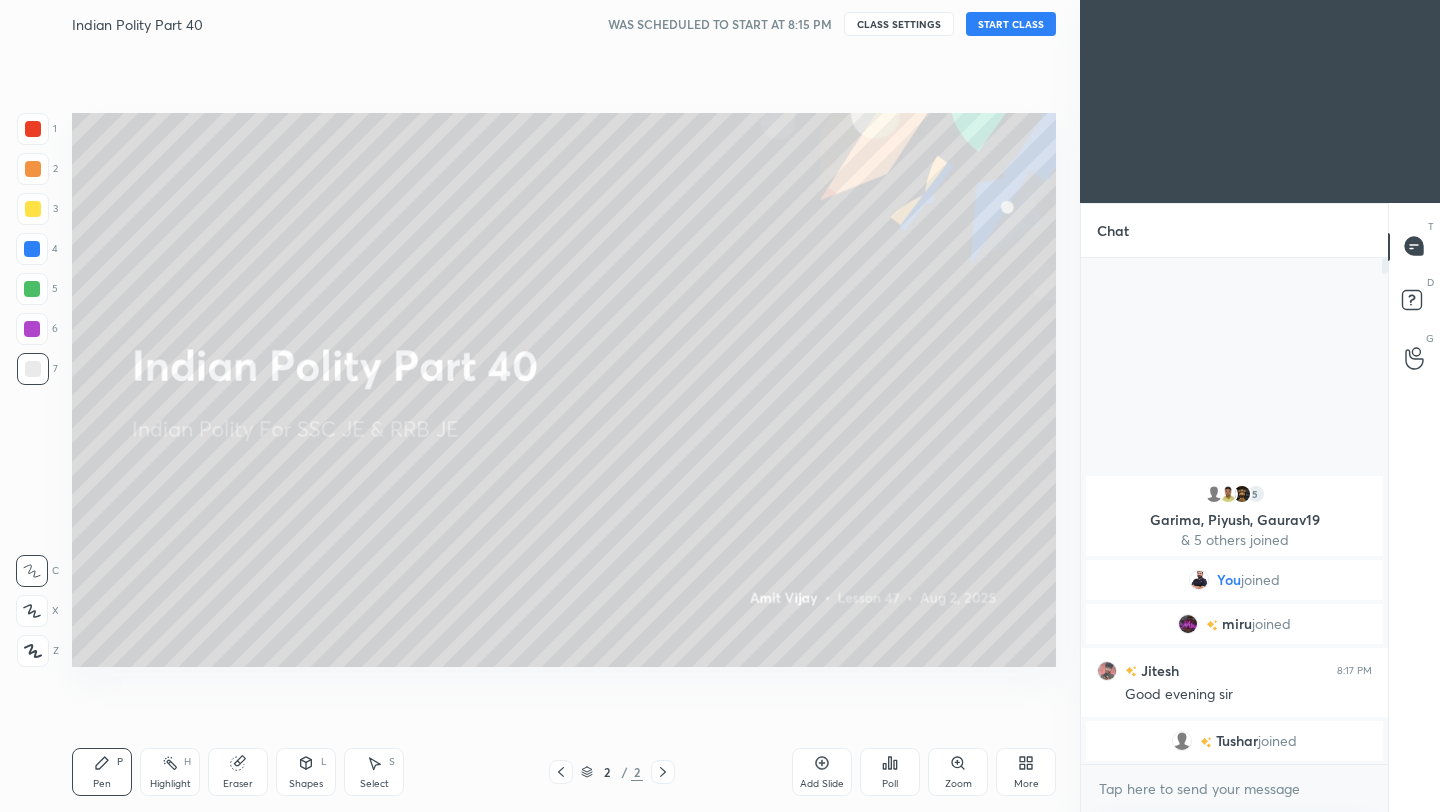 click on "START CLASS" at bounding box center (1011, 24) 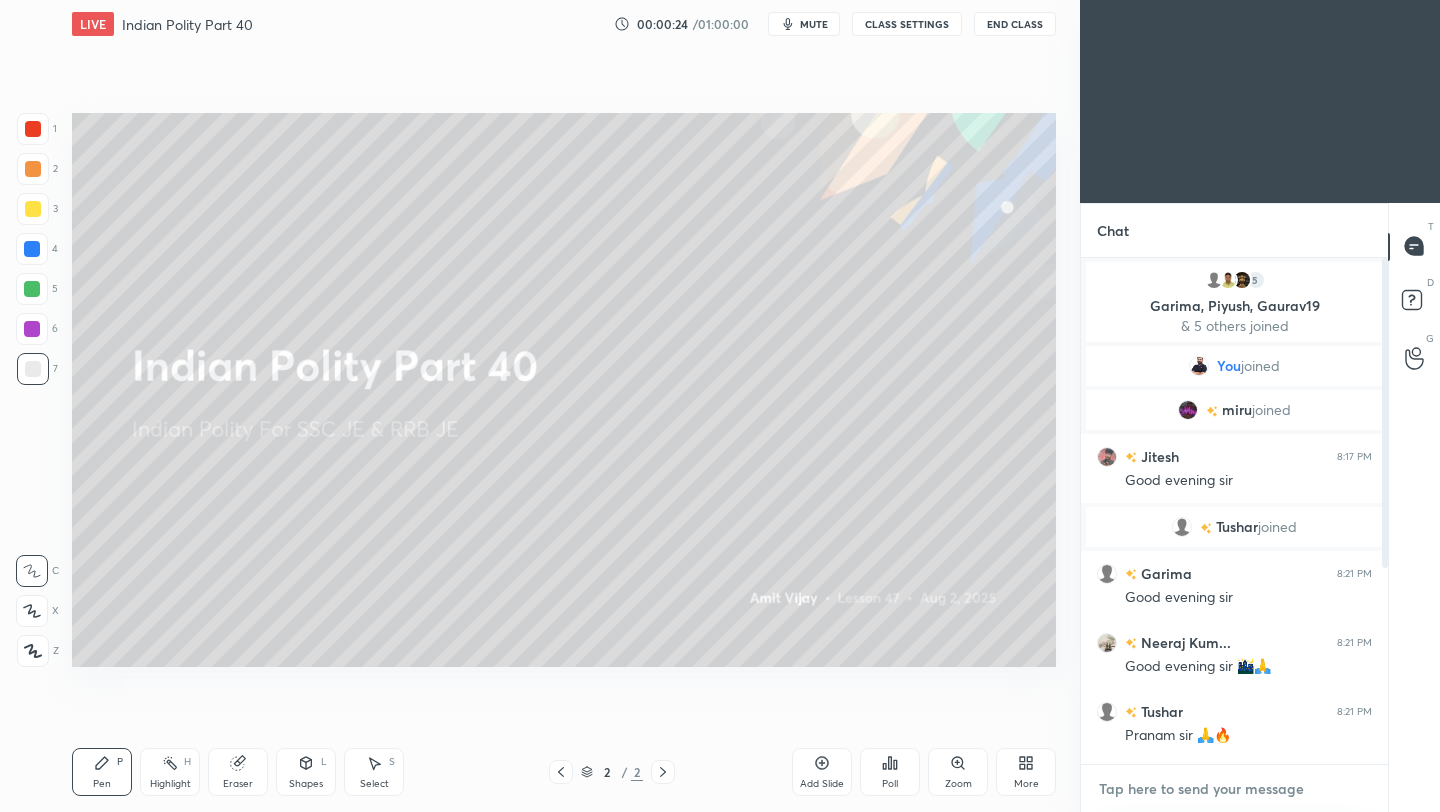 type on "x" 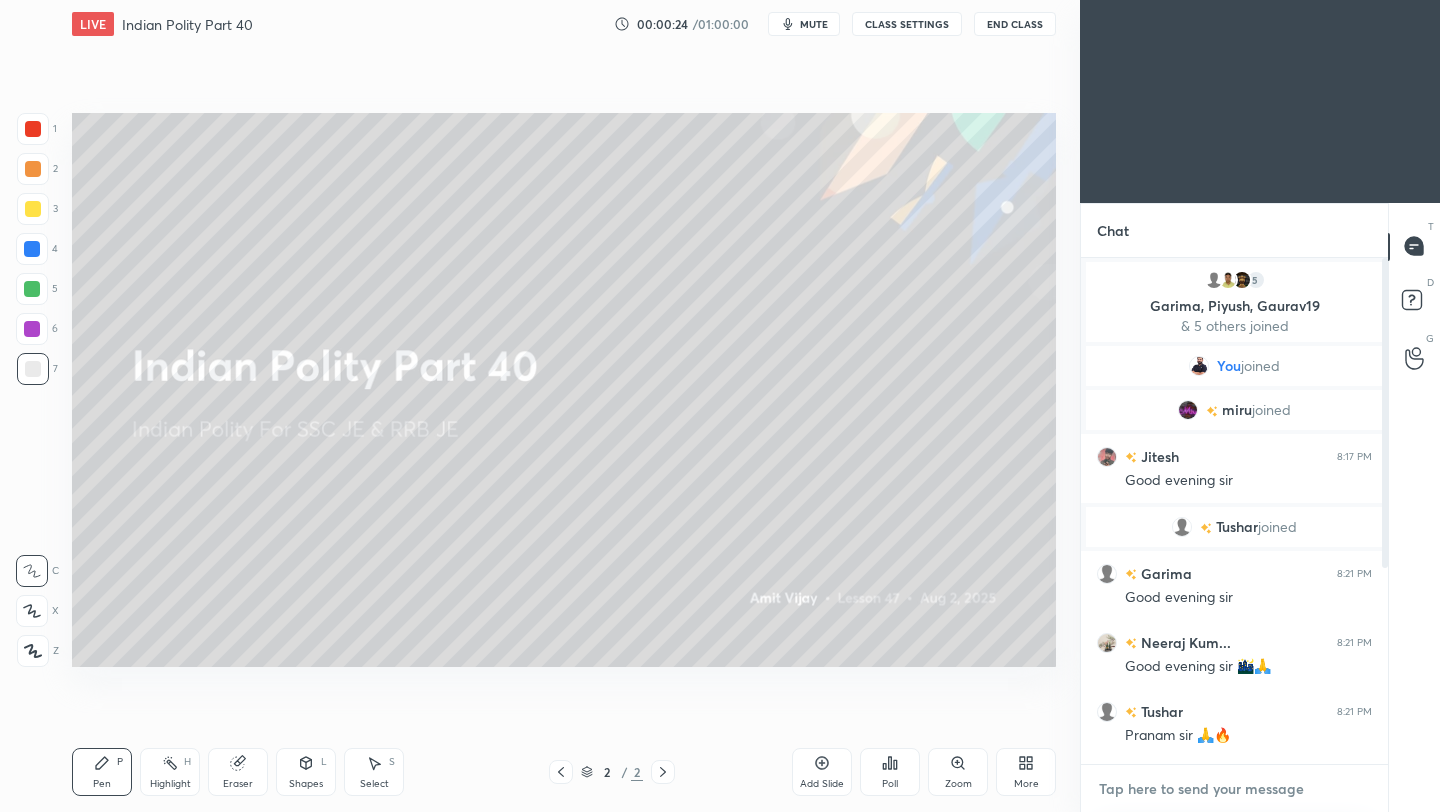 click at bounding box center [1234, 789] 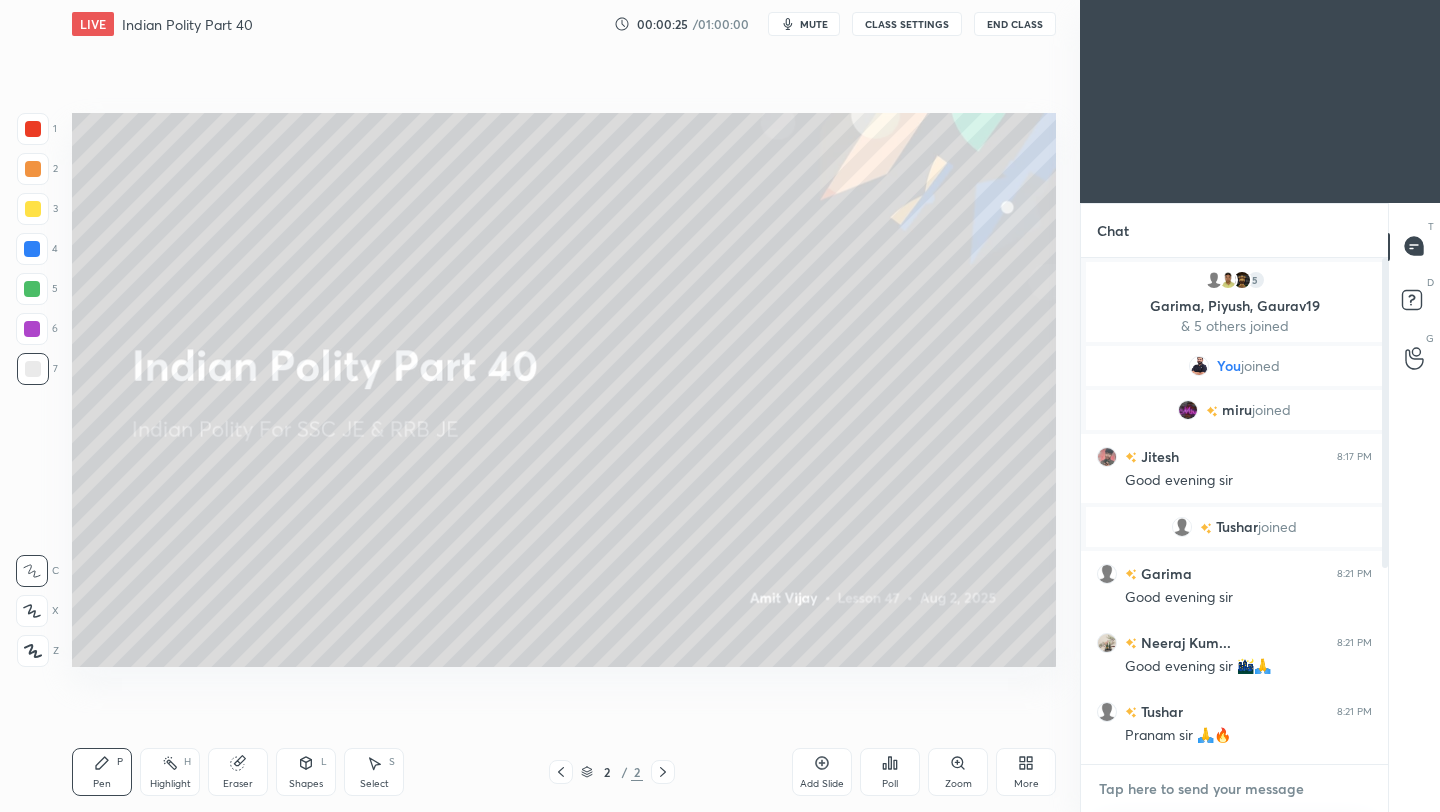 paste on "https://t.me/Amitvijaygs007" 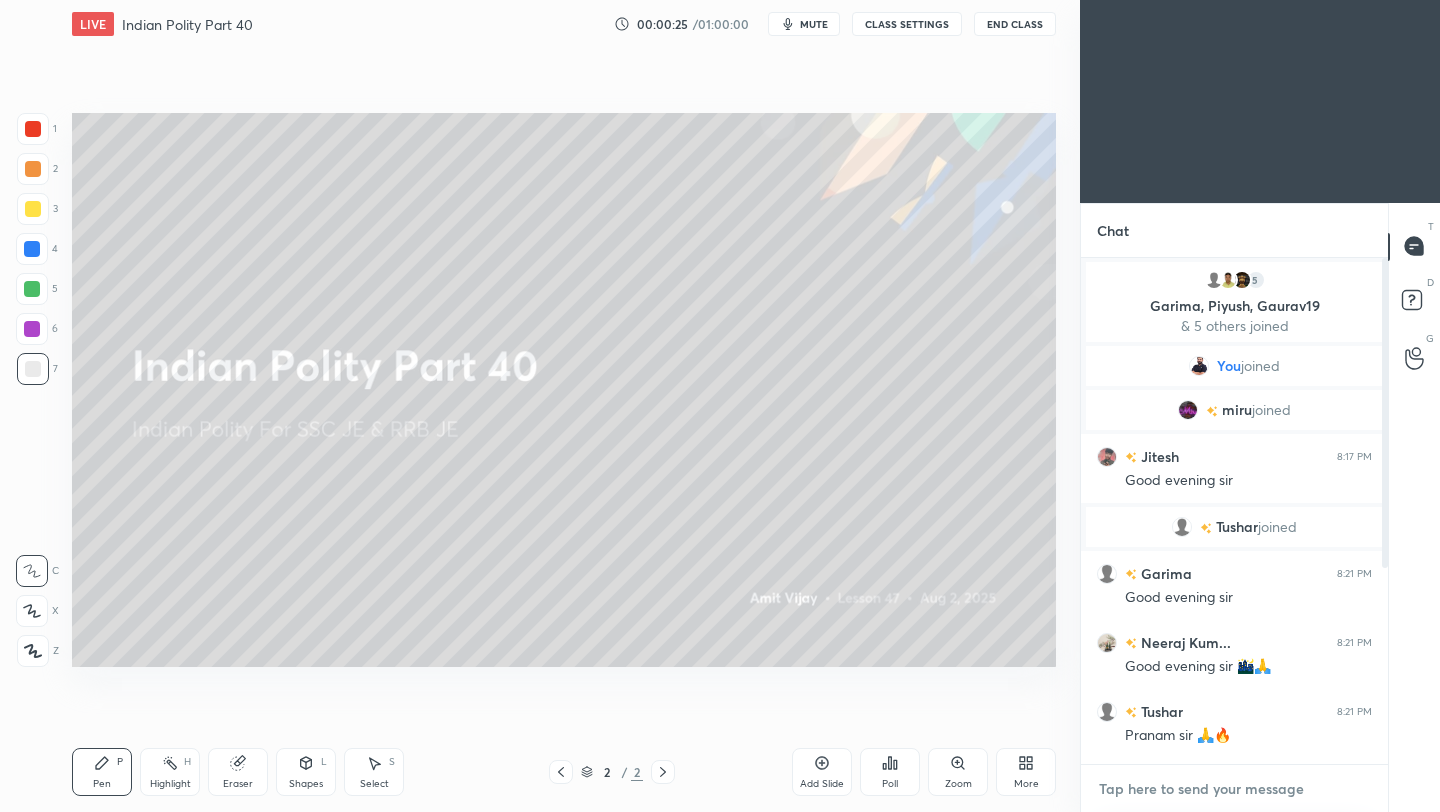 type on "https://t.me/Amitvijaygs007" 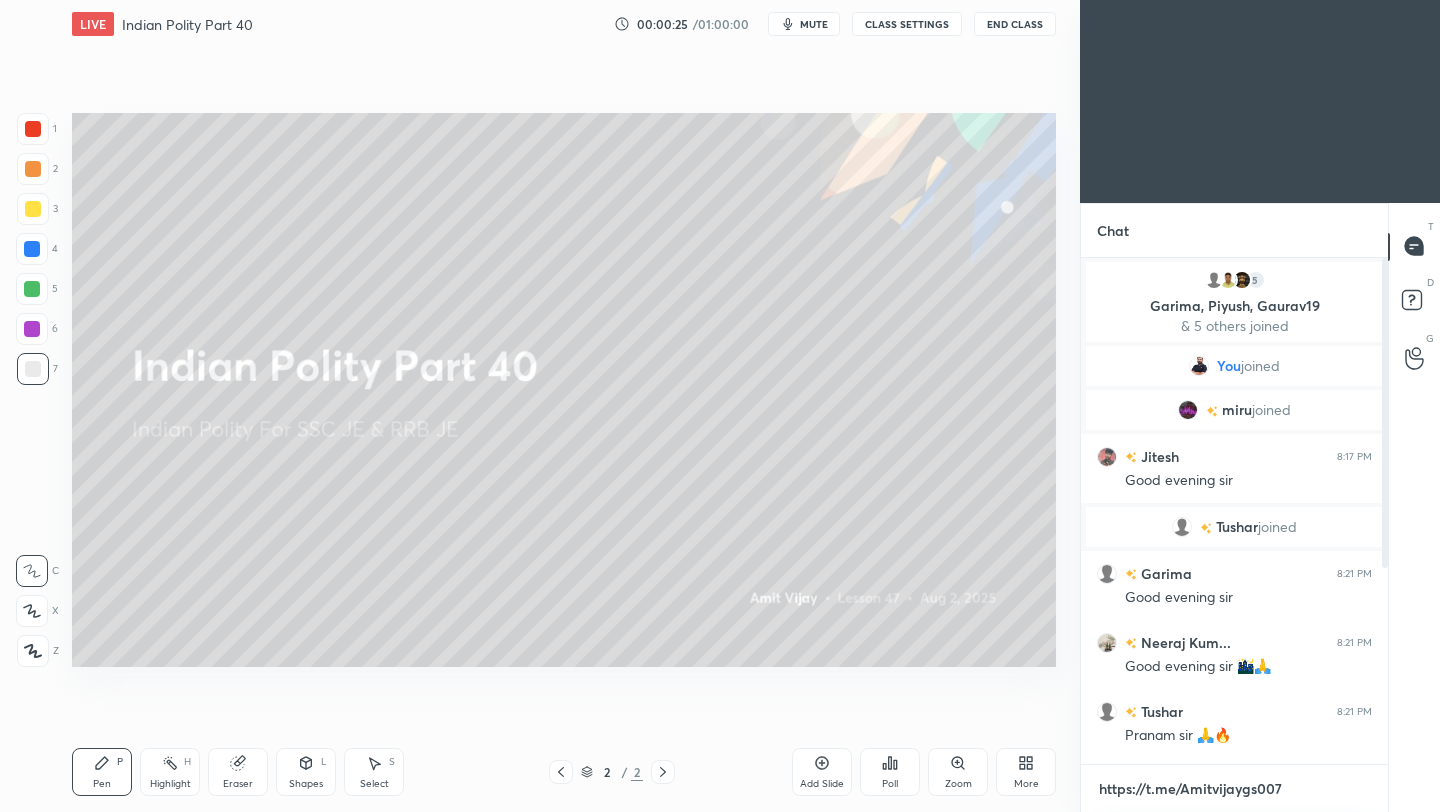 scroll, scrollTop: 494, scrollLeft: 301, axis: both 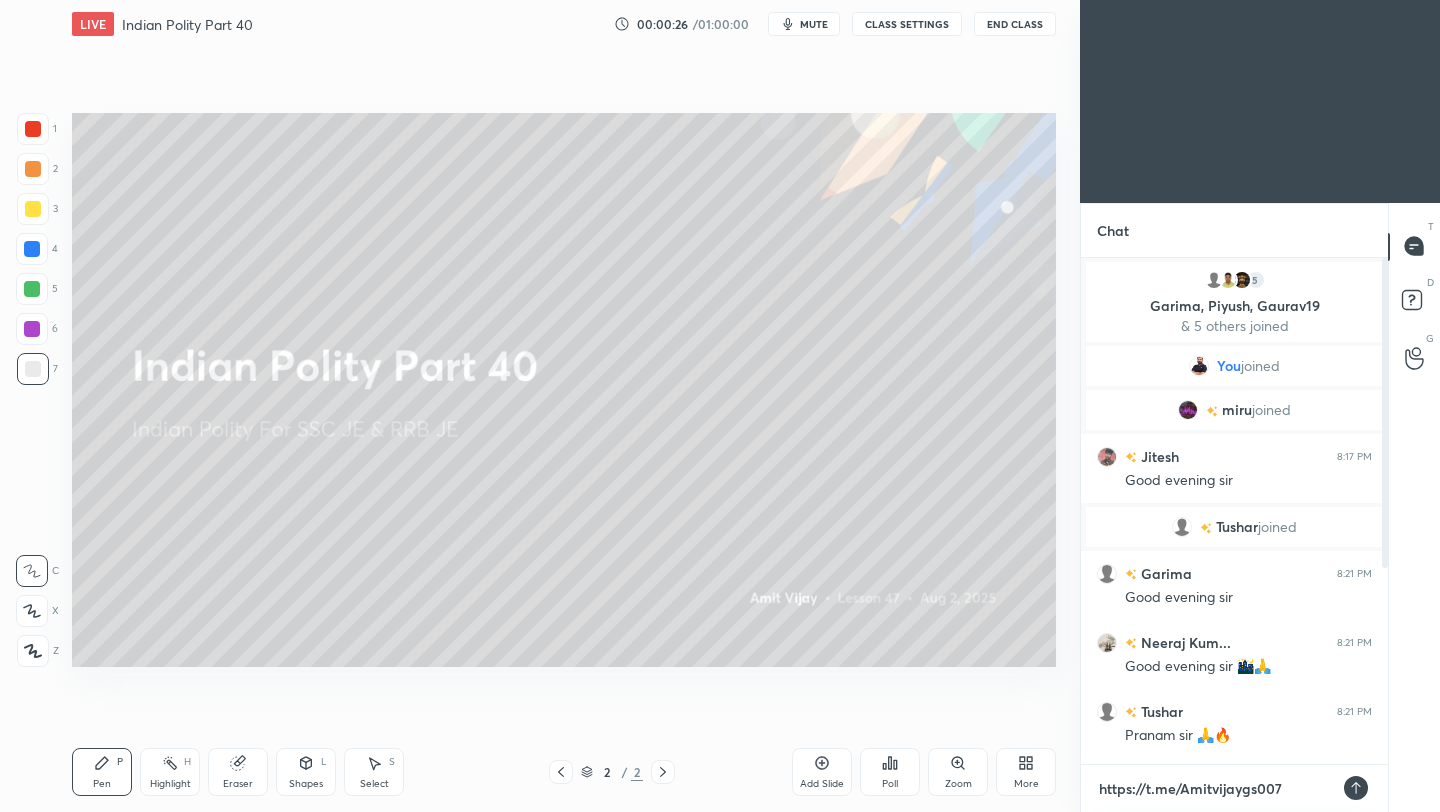 type 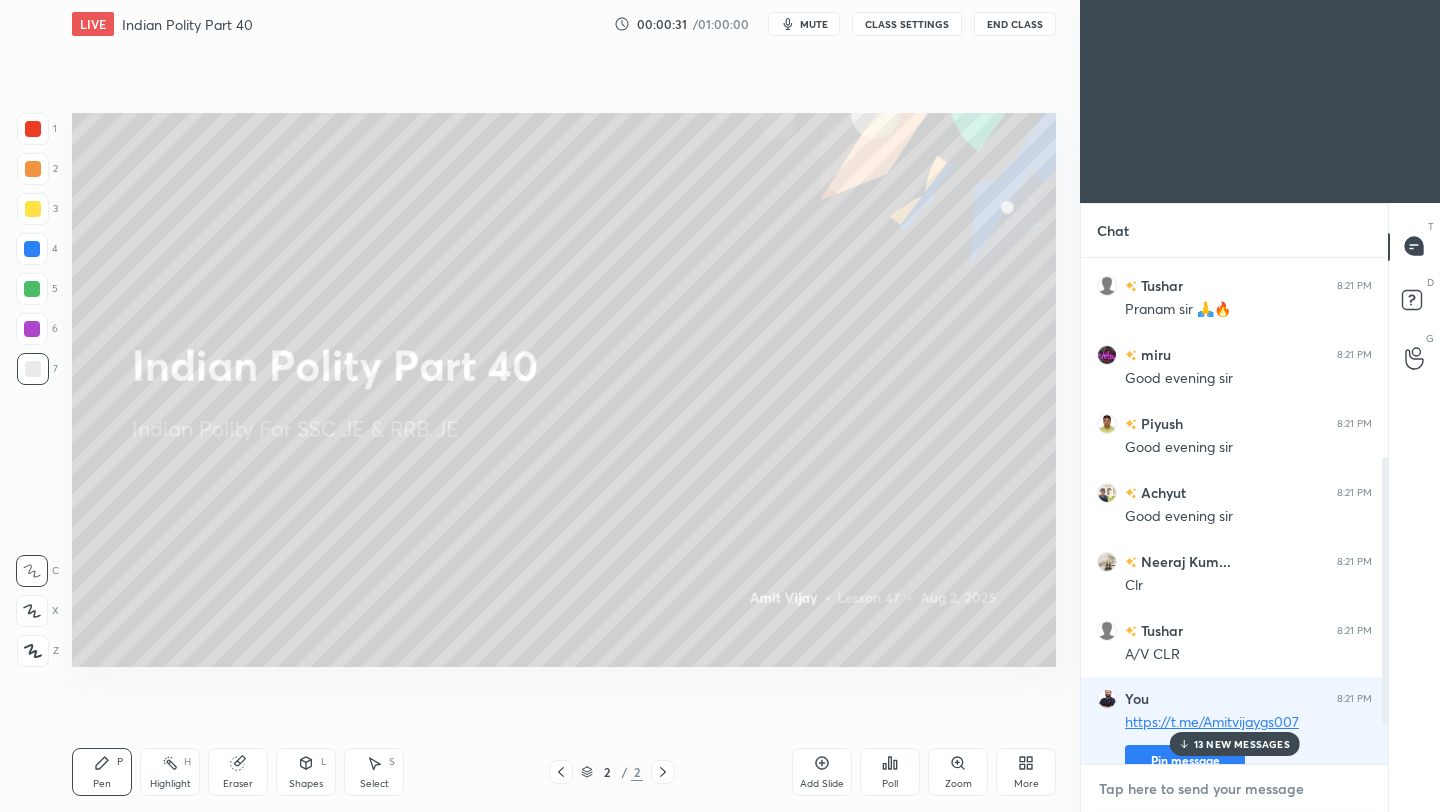 scroll, scrollTop: 450, scrollLeft: 0, axis: vertical 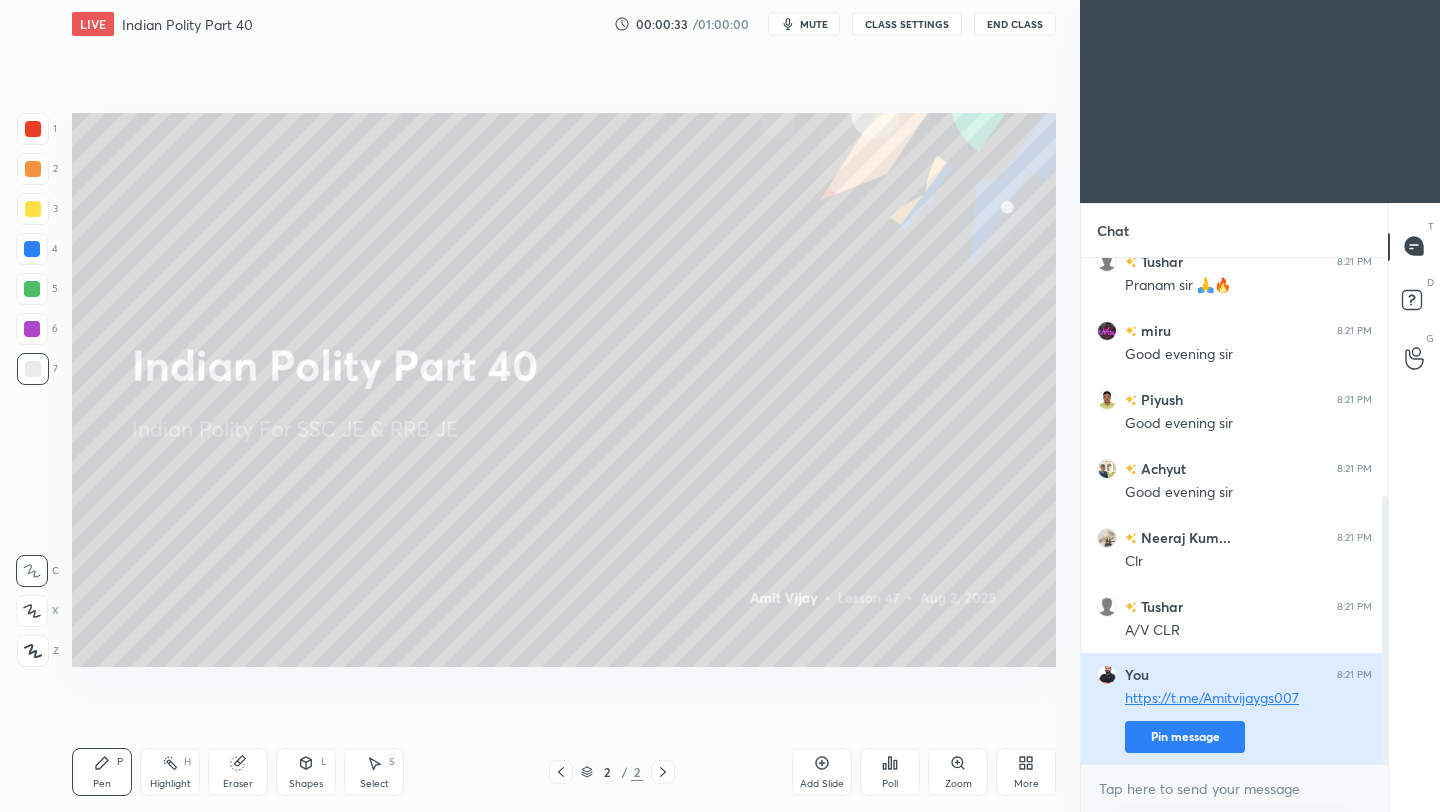 click on "Pin message" at bounding box center (1185, 737) 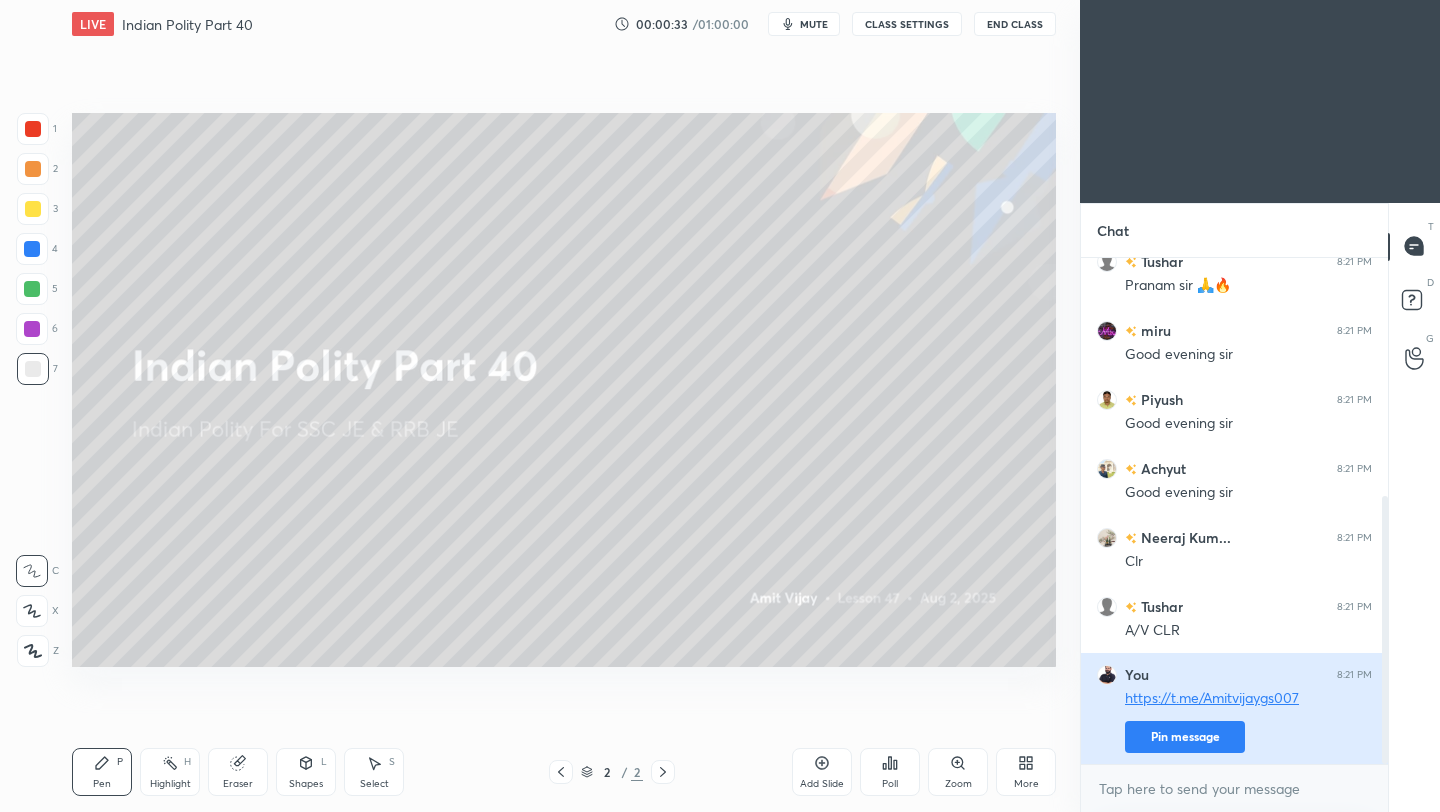 scroll, scrollTop: 293, scrollLeft: 301, axis: both 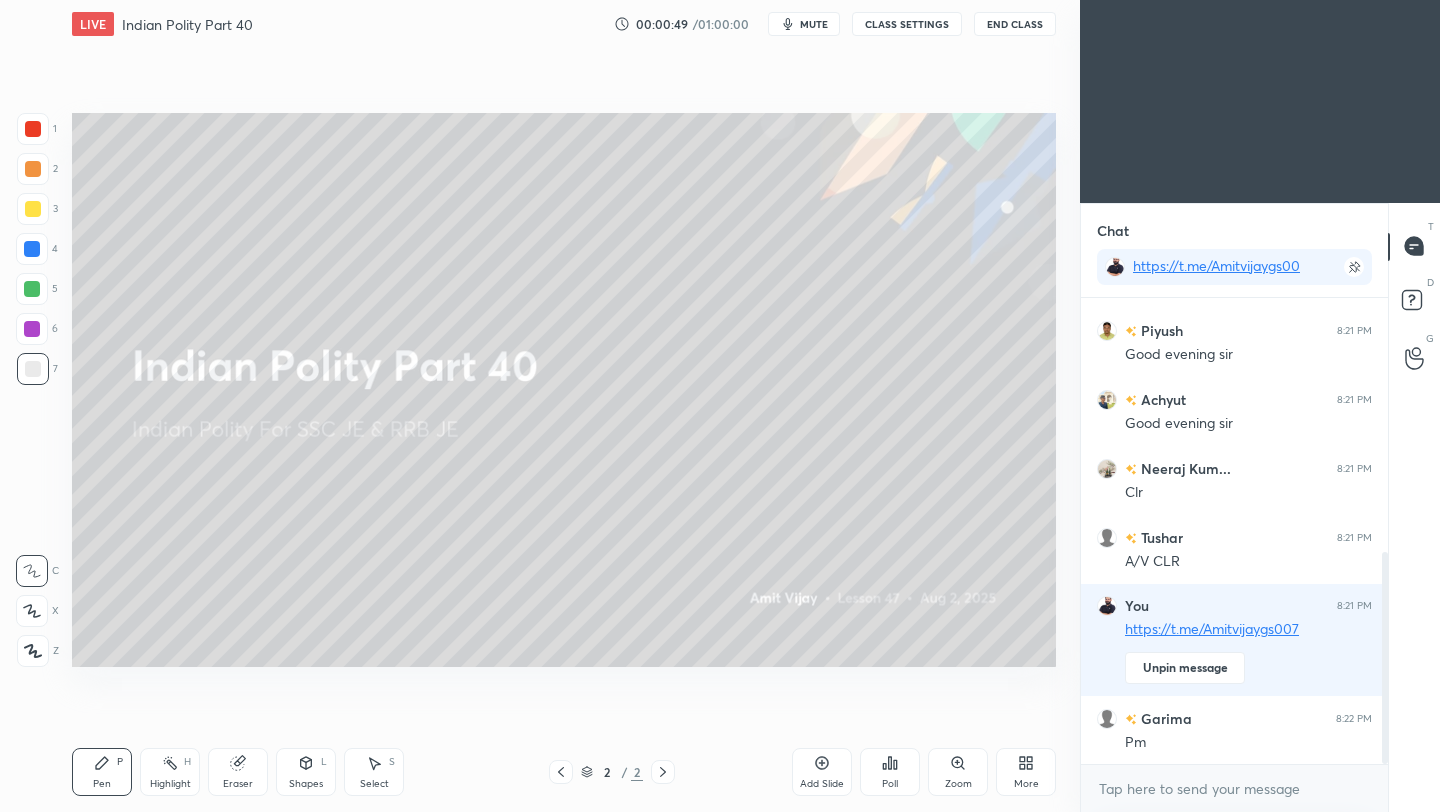 click 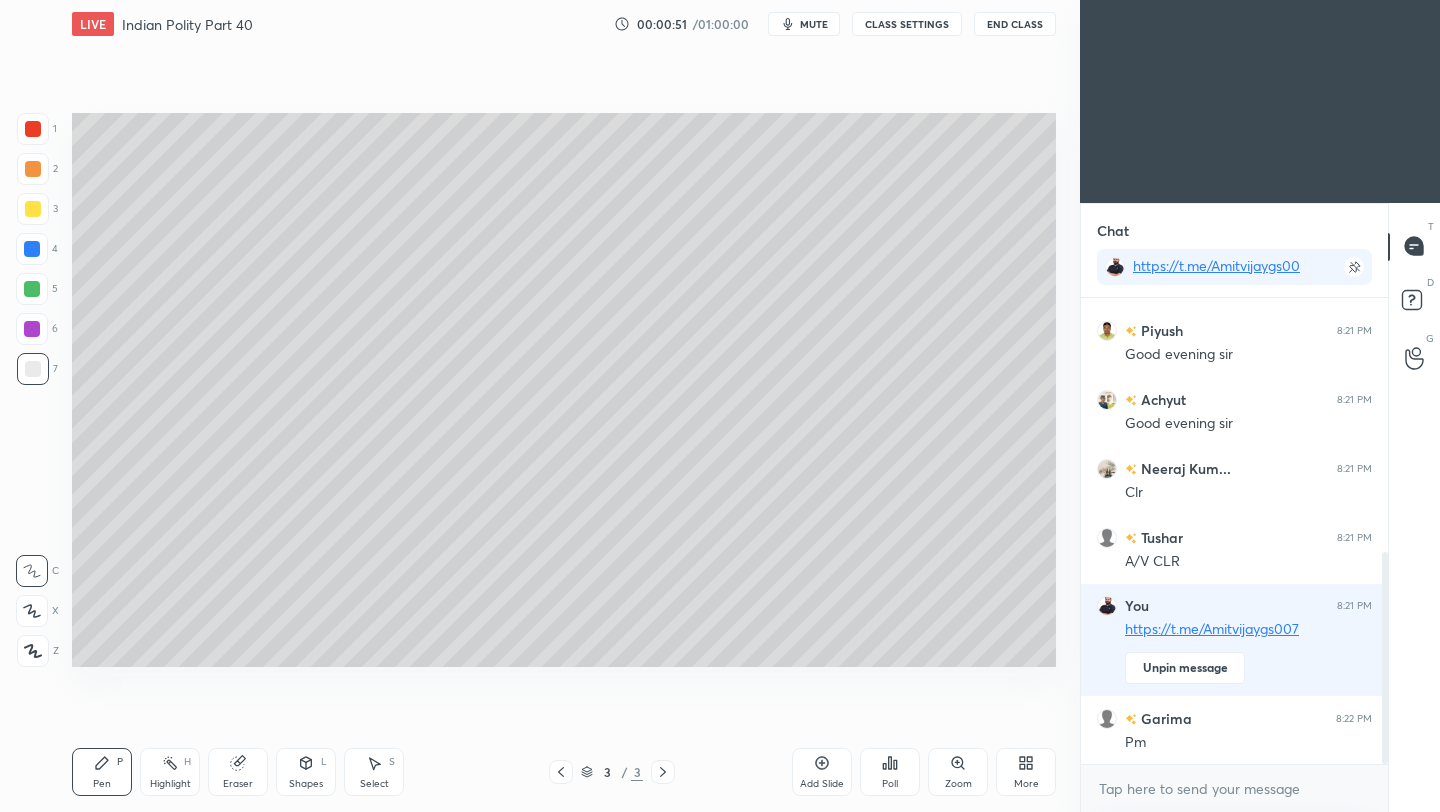 click at bounding box center (33, 209) 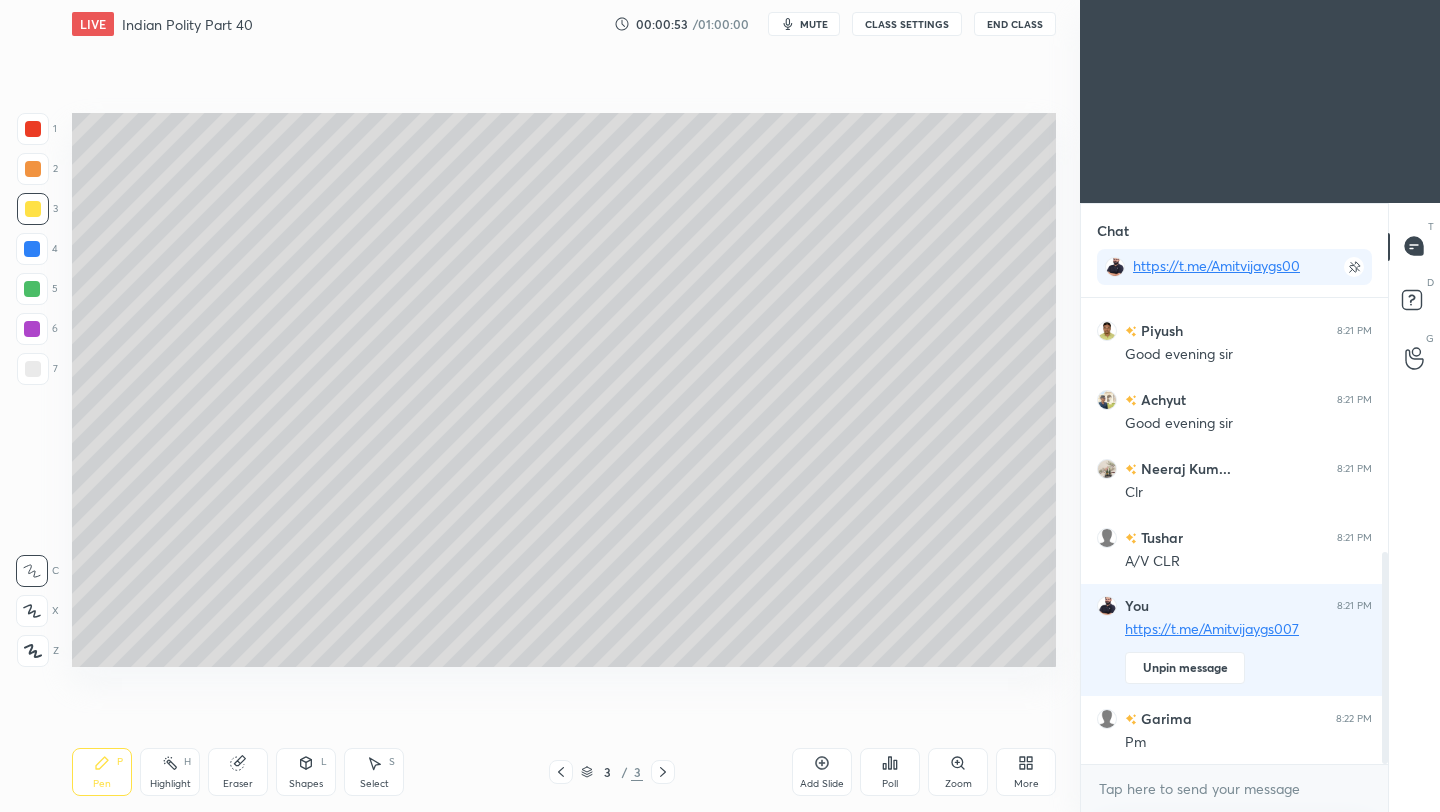 click 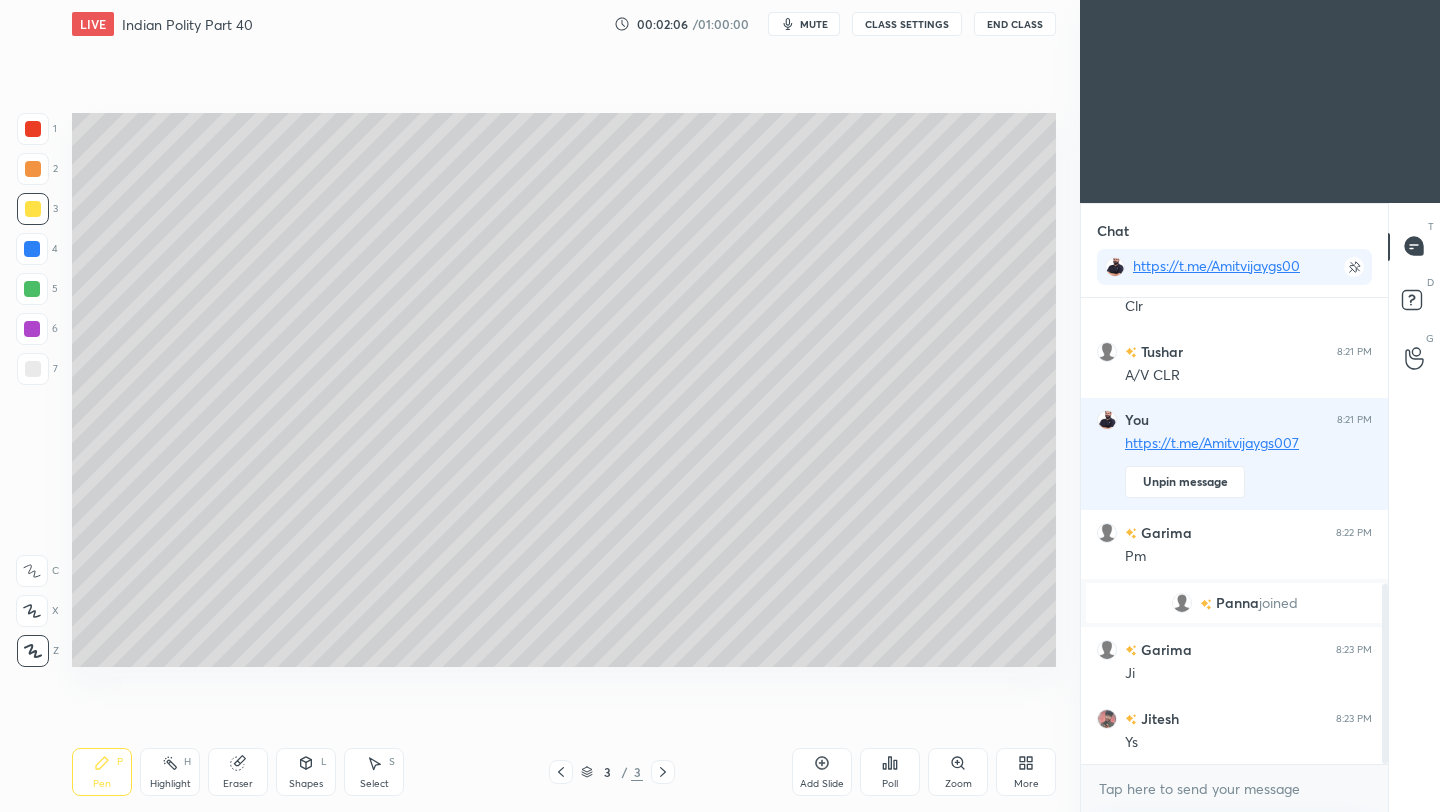 scroll, scrollTop: 814, scrollLeft: 0, axis: vertical 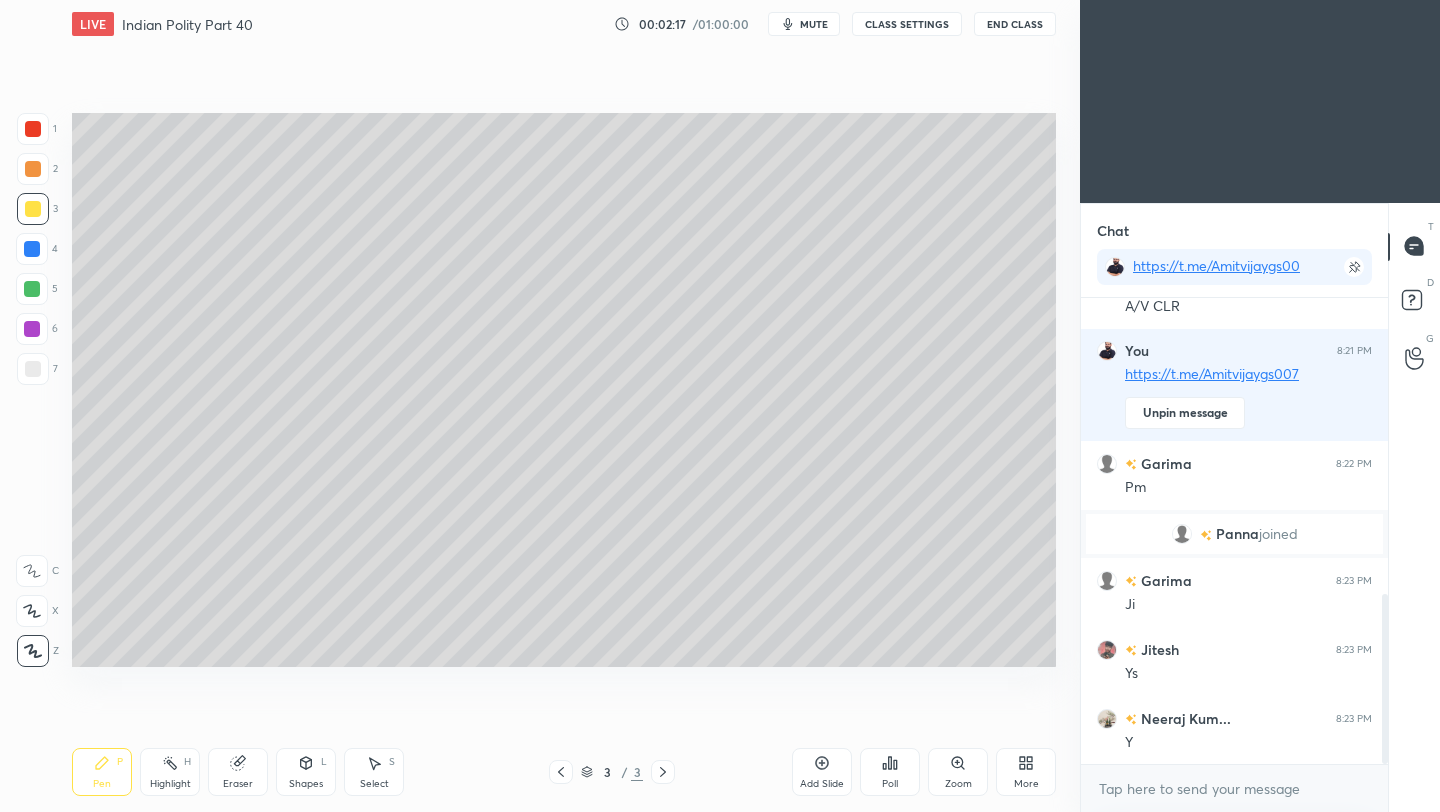 click at bounding box center (33, 369) 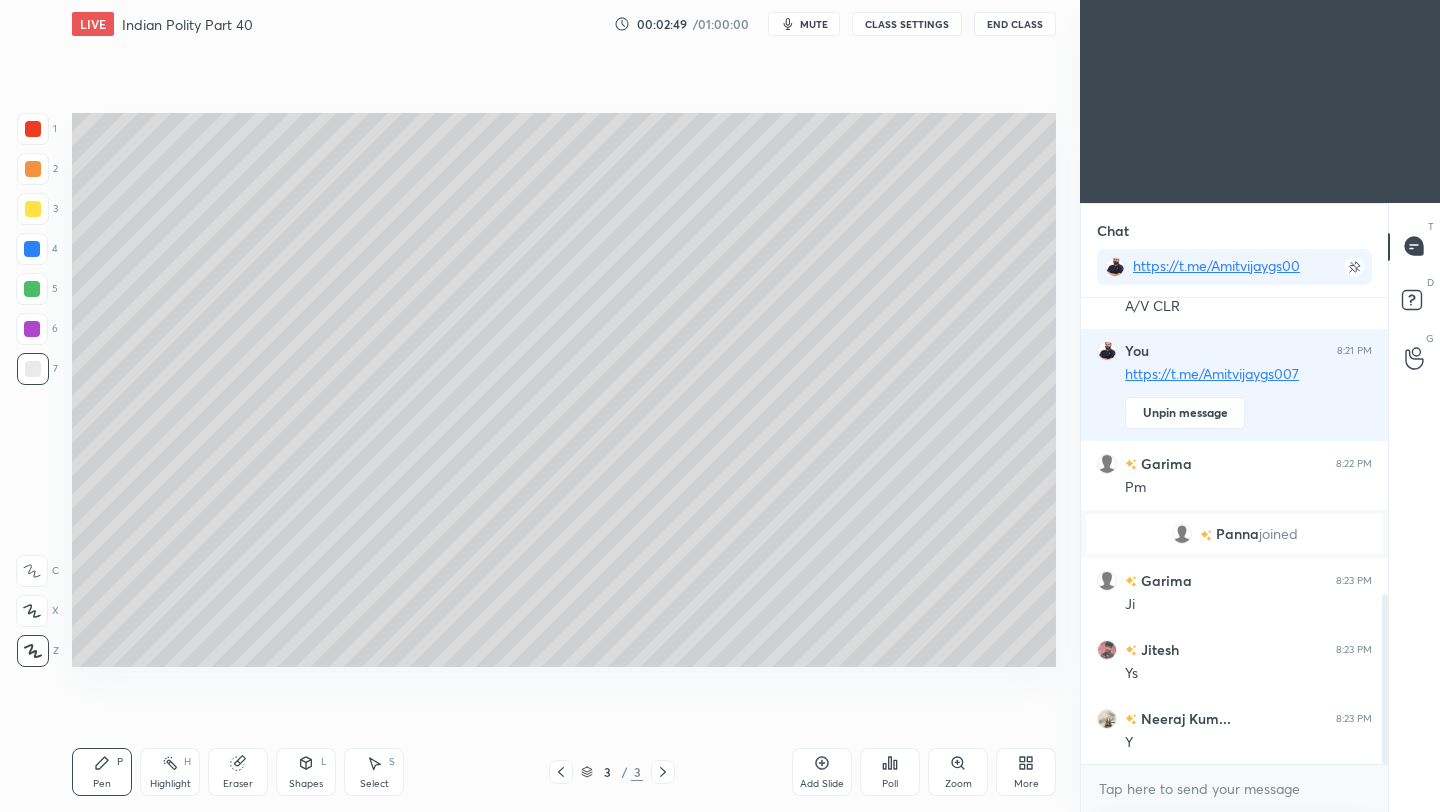 click on "End Class" at bounding box center [1015, 24] 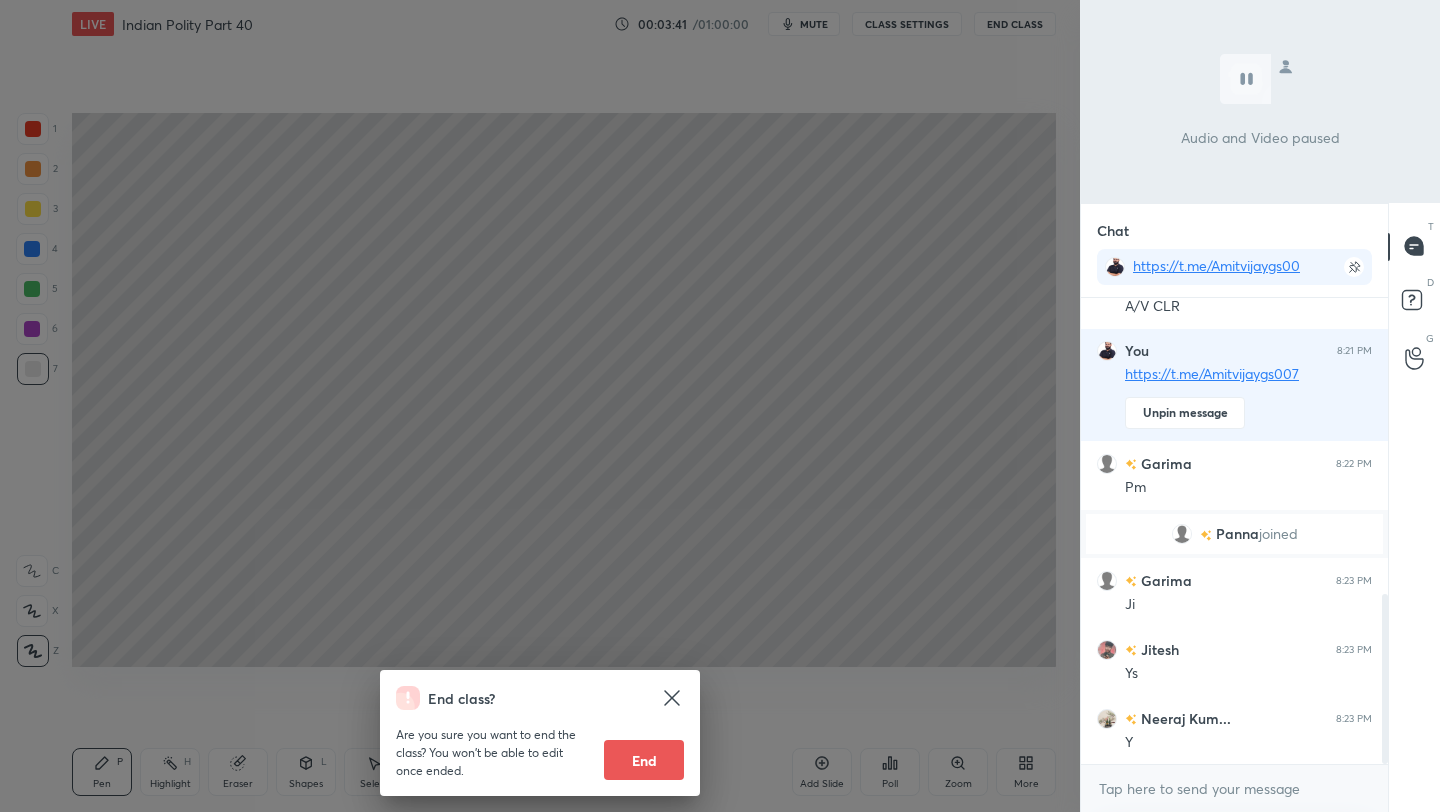 click on "End class? Are you sure you want to end the class? You won’t be able to edit once ended. End" at bounding box center [540, 406] 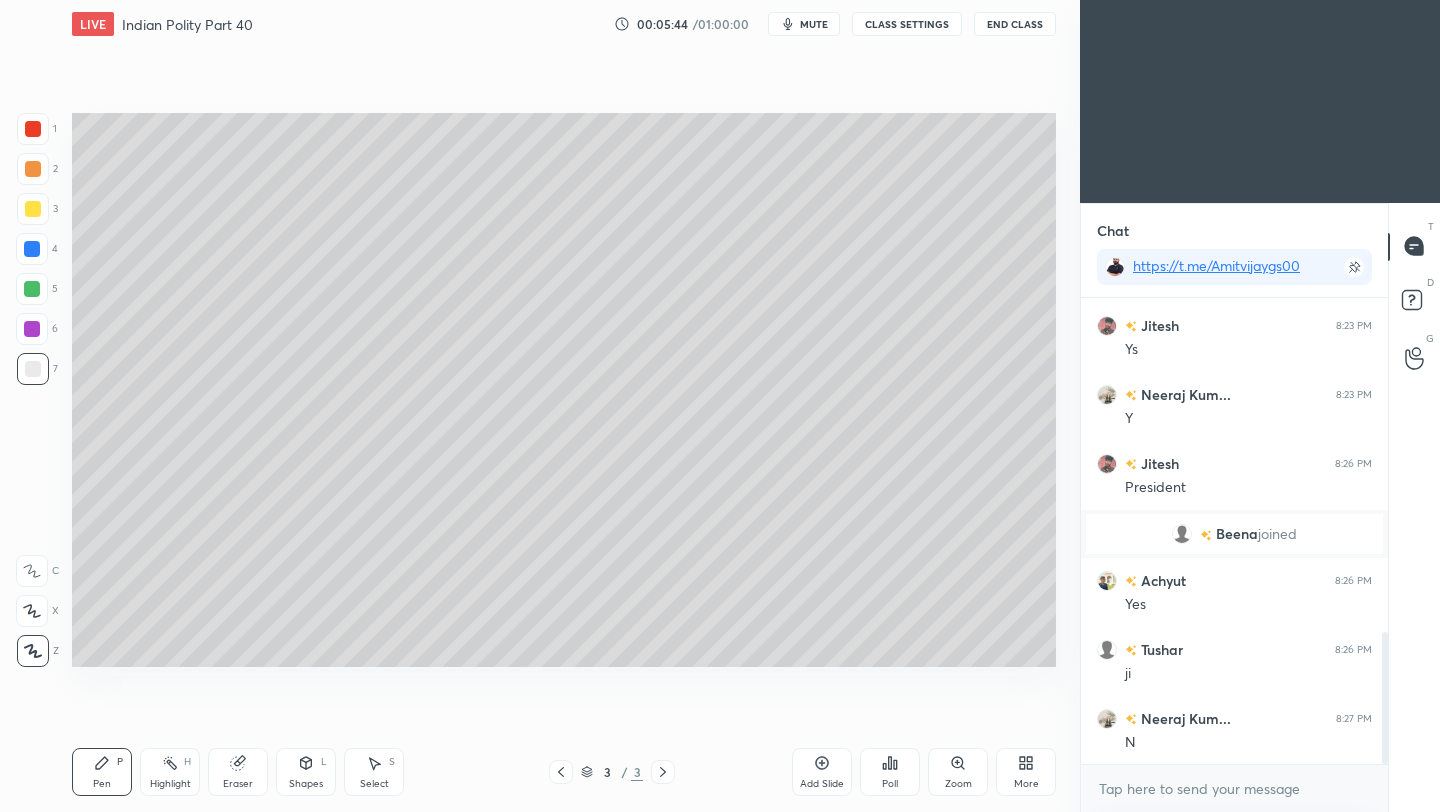 scroll, scrollTop: 1181, scrollLeft: 0, axis: vertical 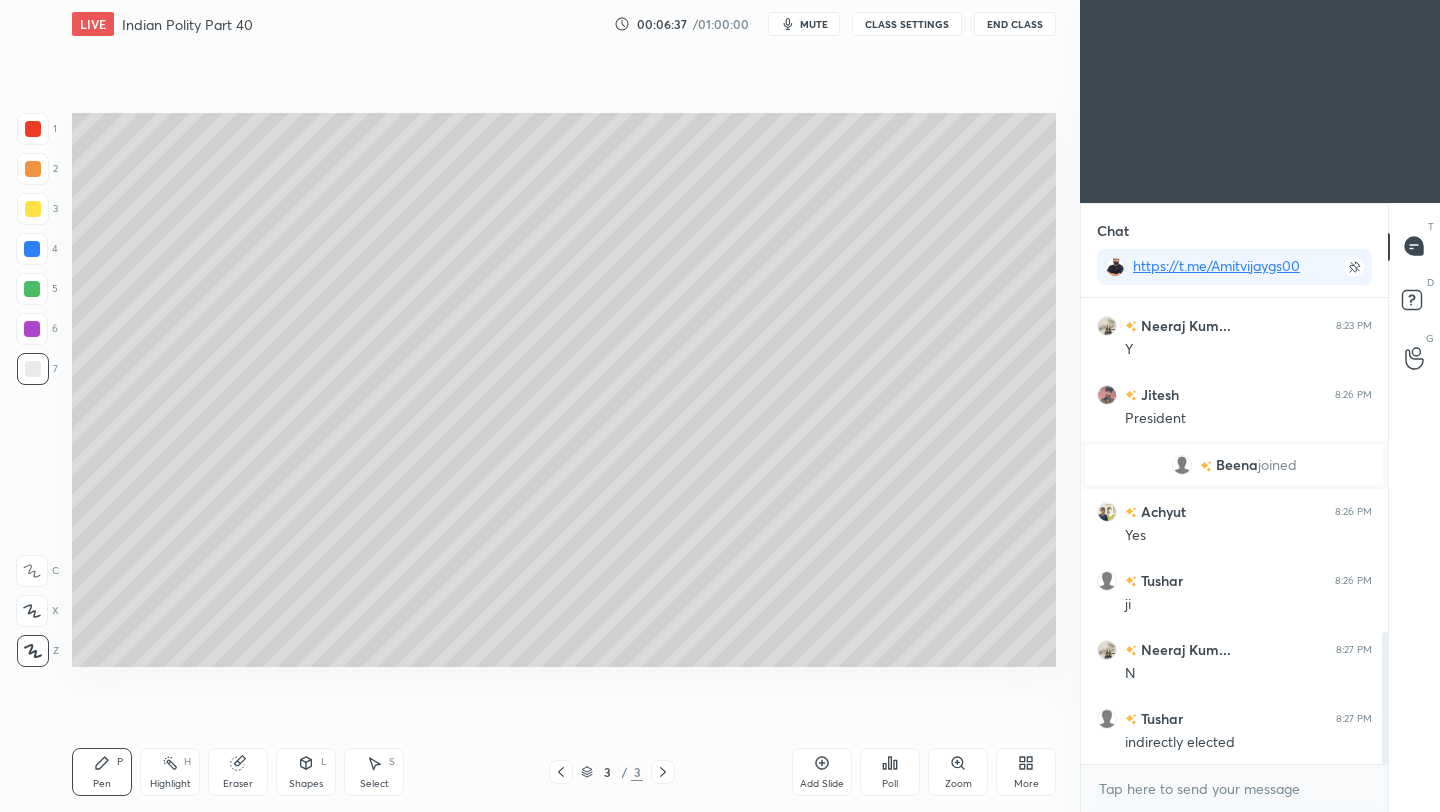 click on "Setting up your live class Poll for   secs No correct answer Start poll" at bounding box center (564, 390) 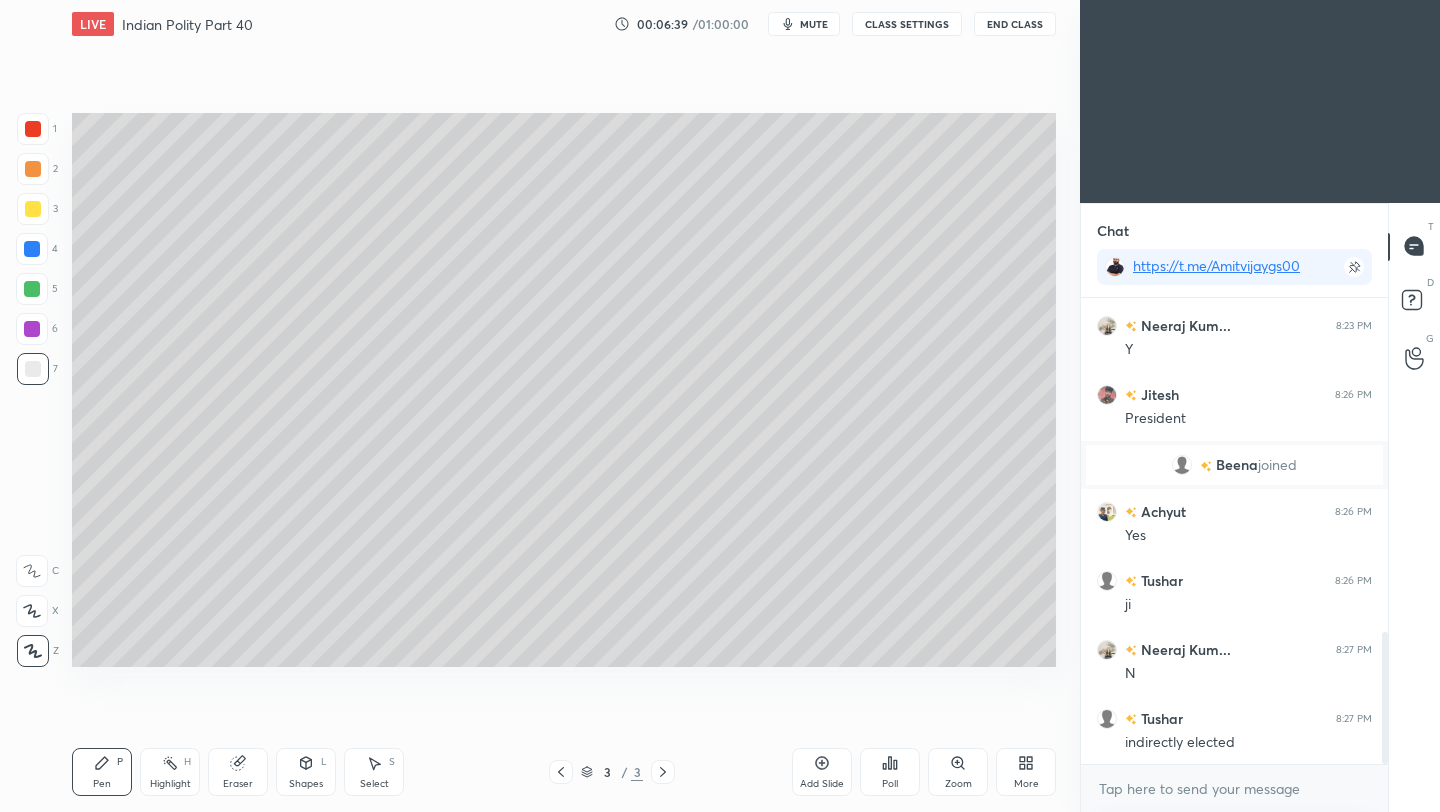 click 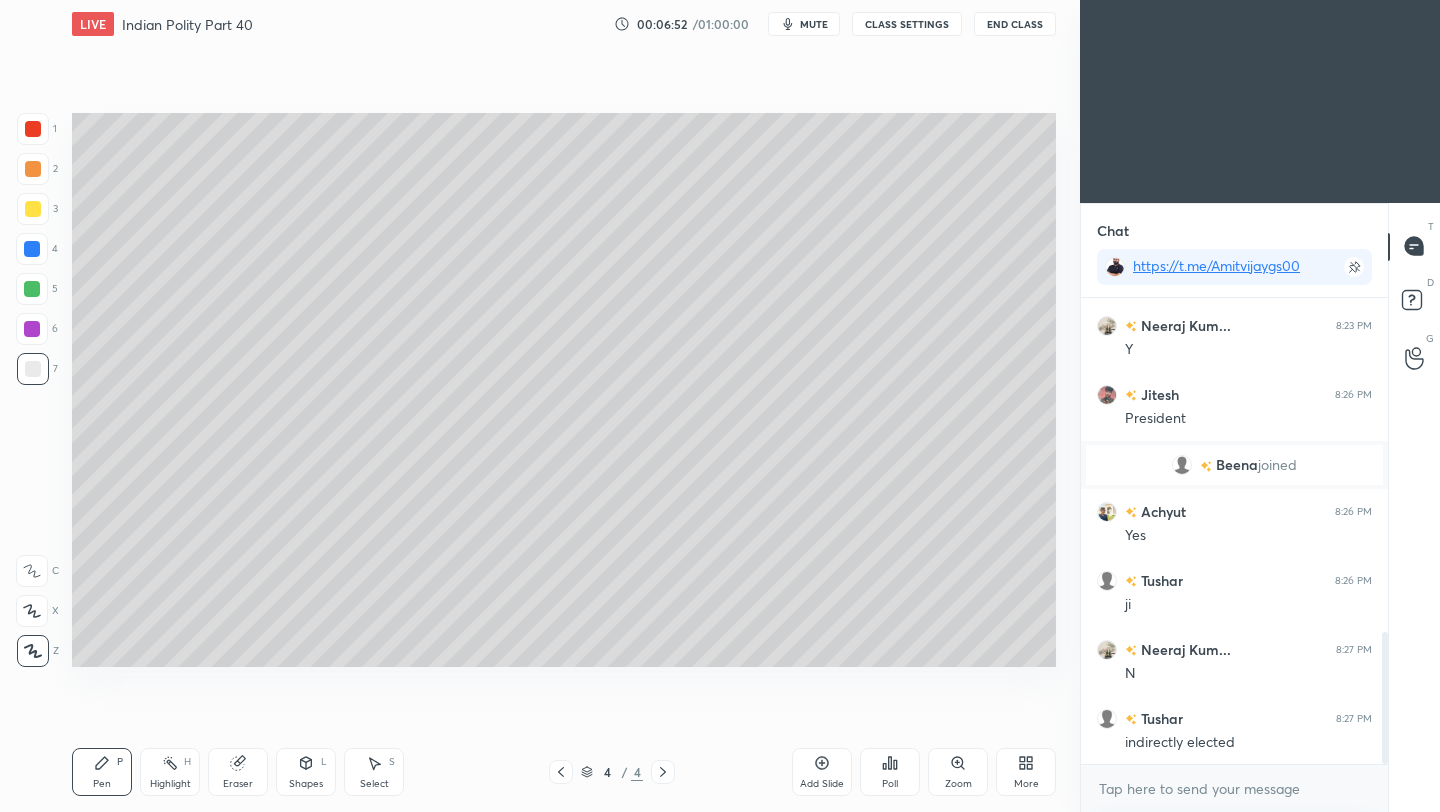 click 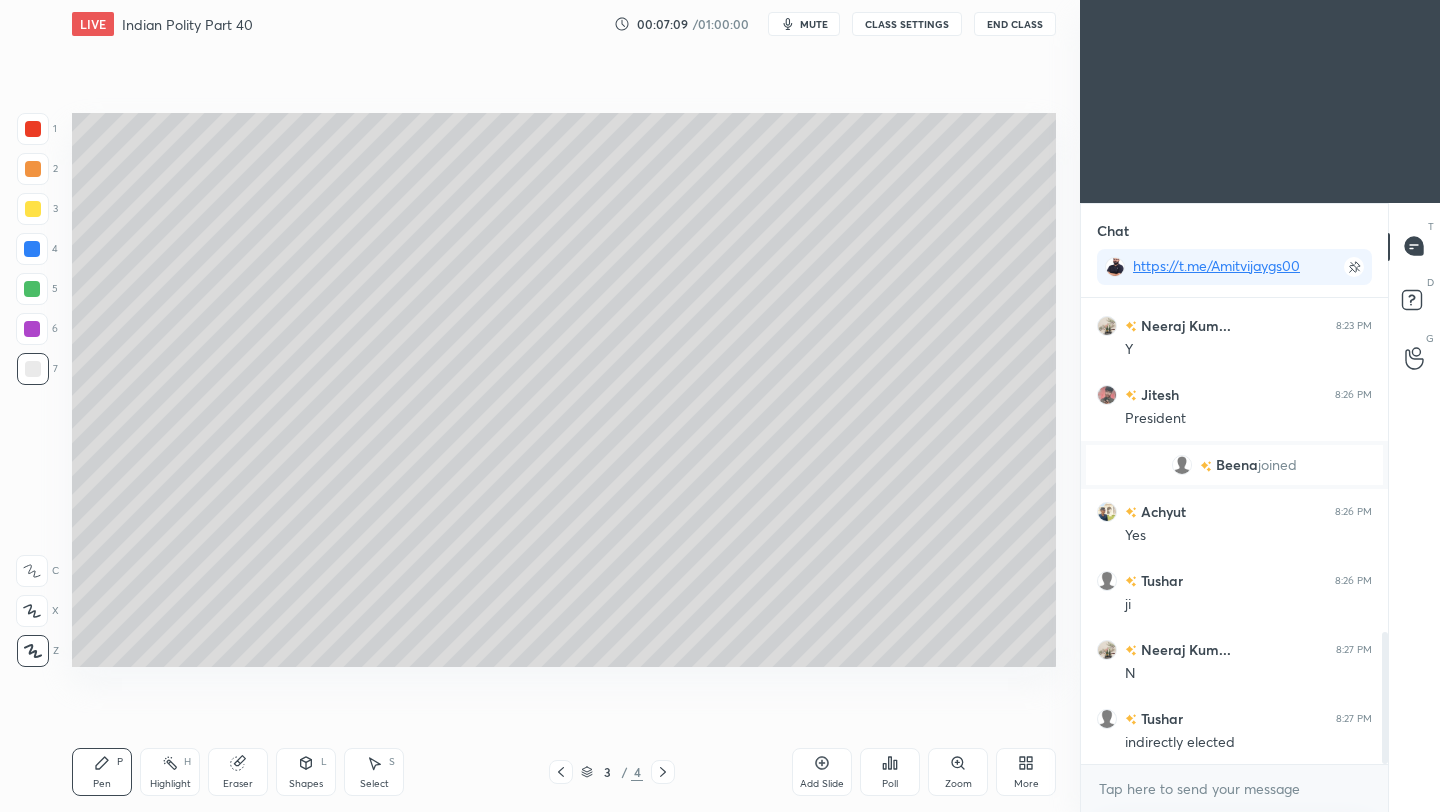 click on "End Class" at bounding box center [1015, 24] 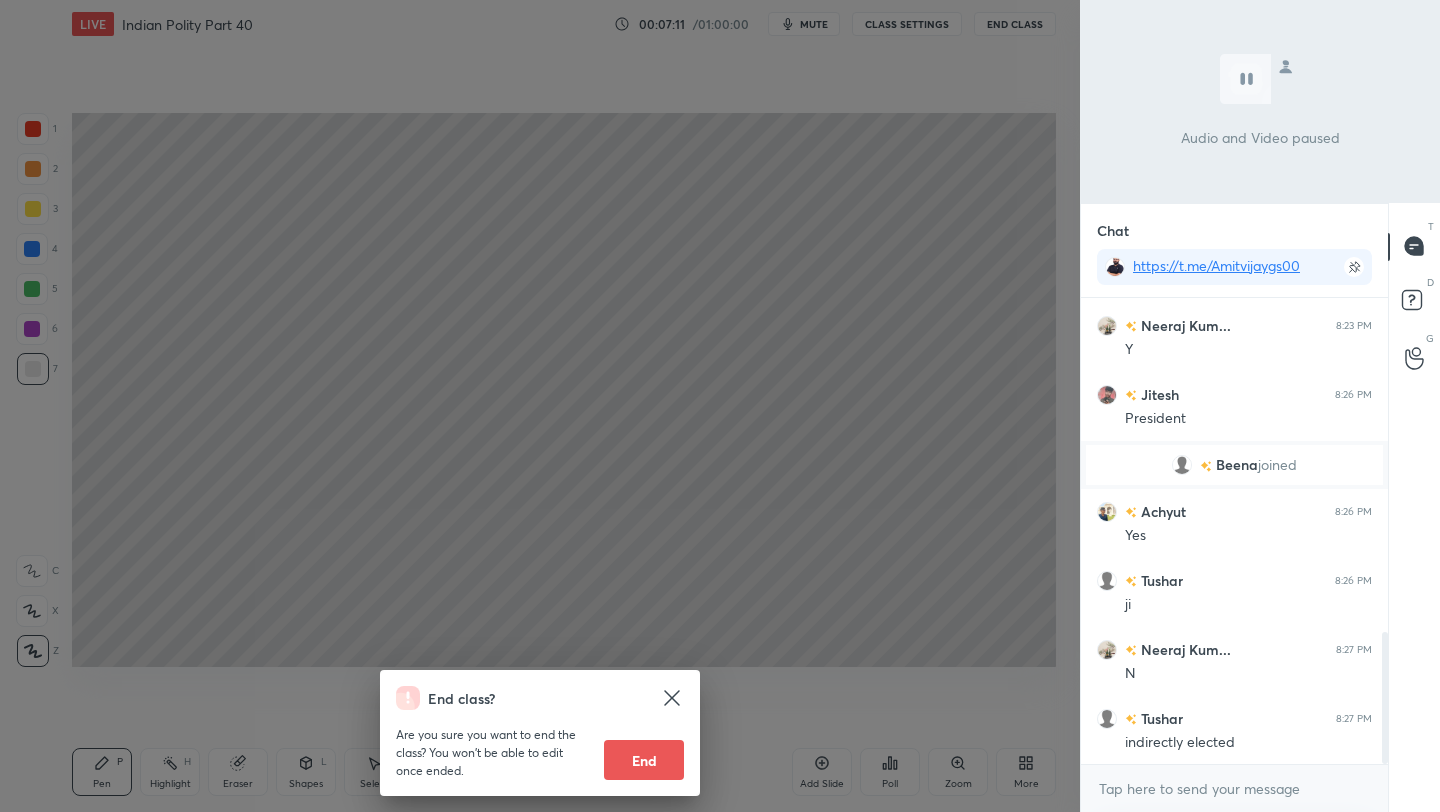 scroll, scrollTop: 1250, scrollLeft: 0, axis: vertical 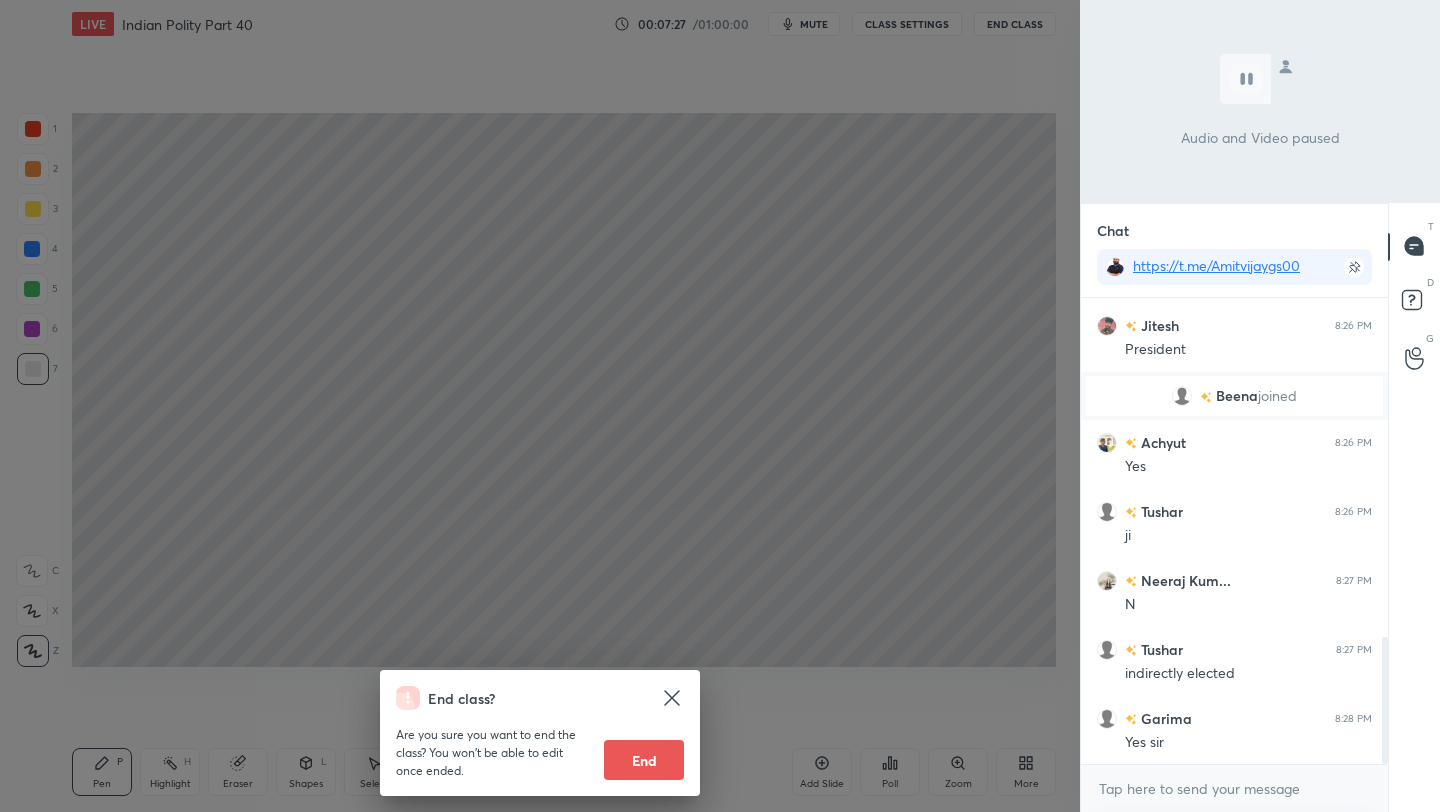 click on "End class? Are you sure you want to end the class? You won’t be able to edit once ended. End" at bounding box center (540, 406) 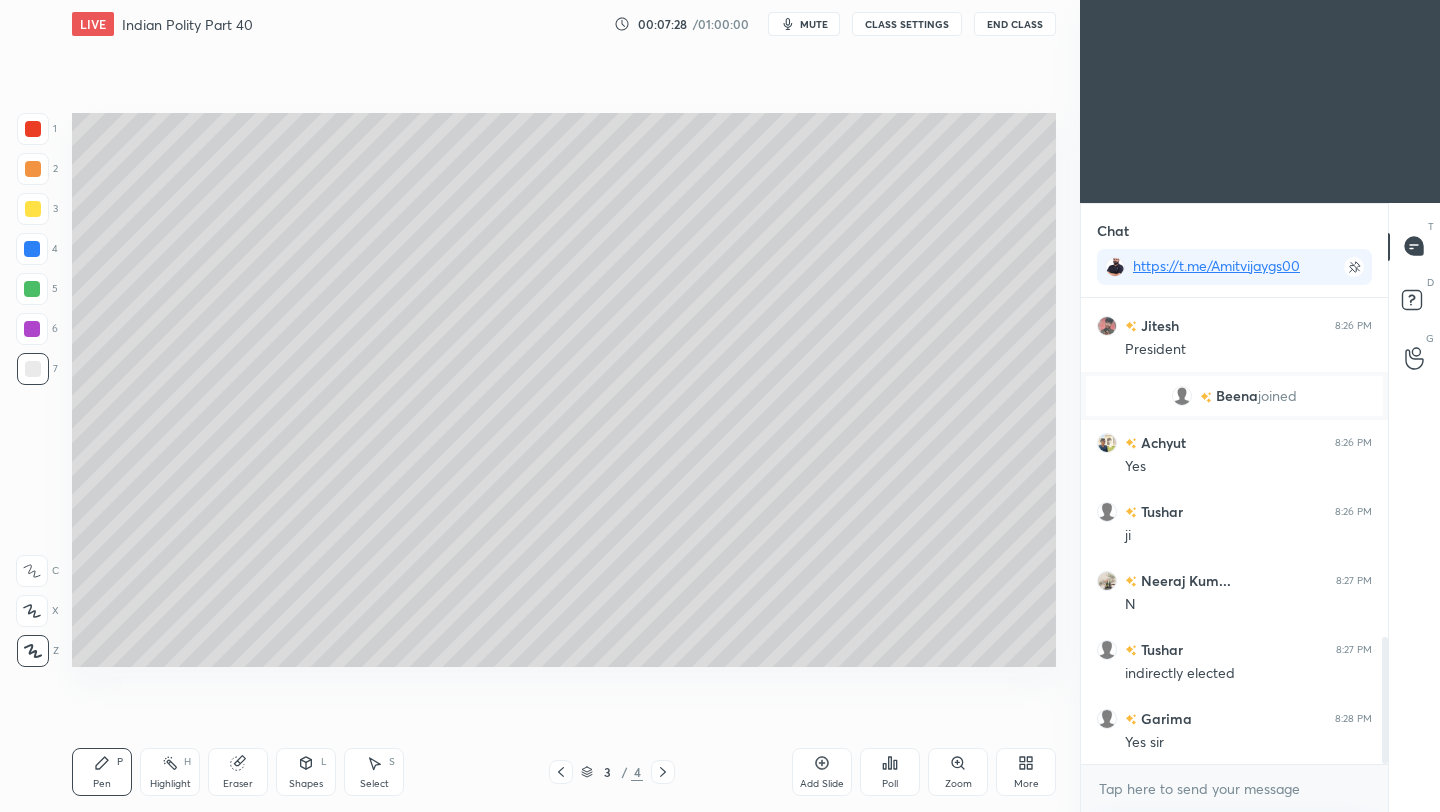 click 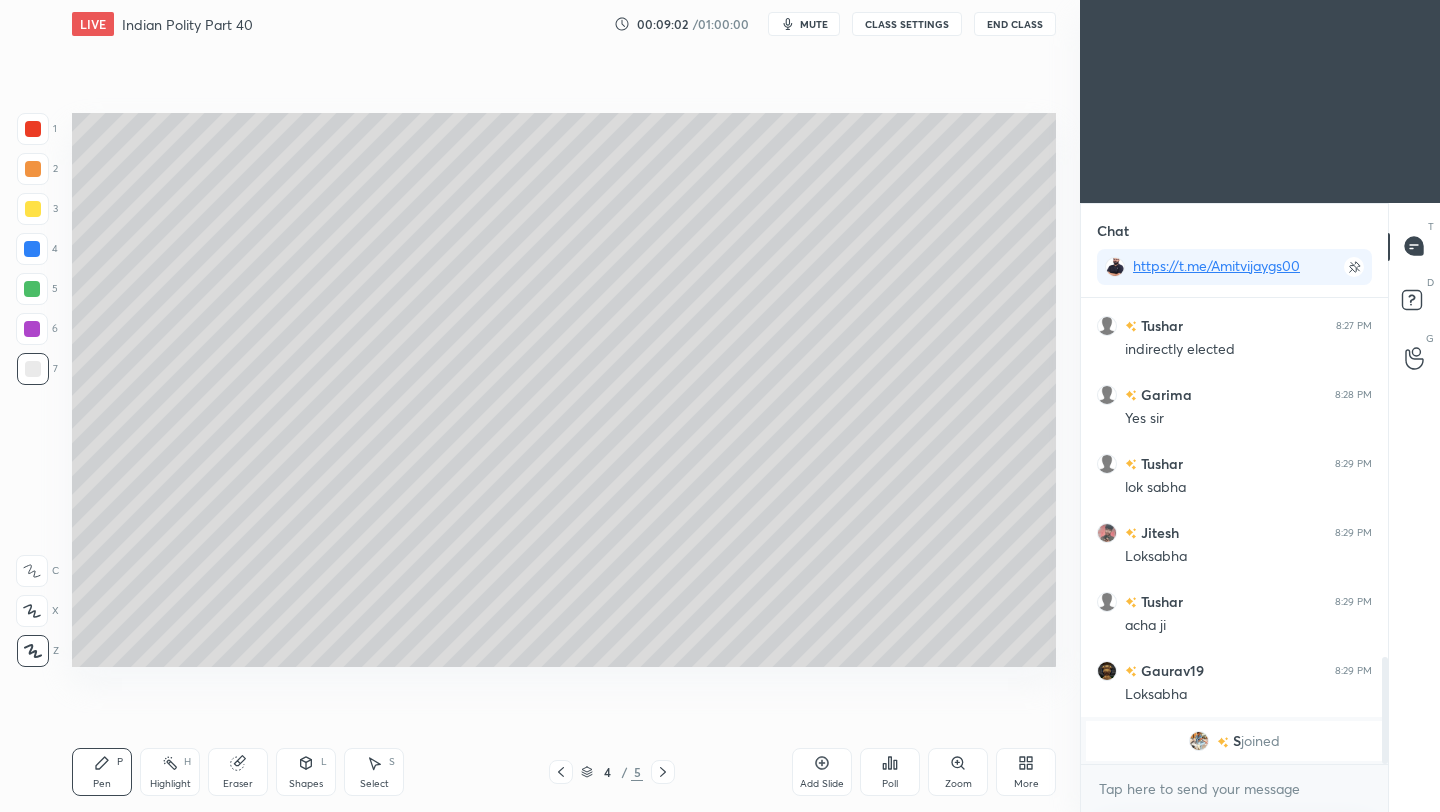 scroll, scrollTop: 1599, scrollLeft: 0, axis: vertical 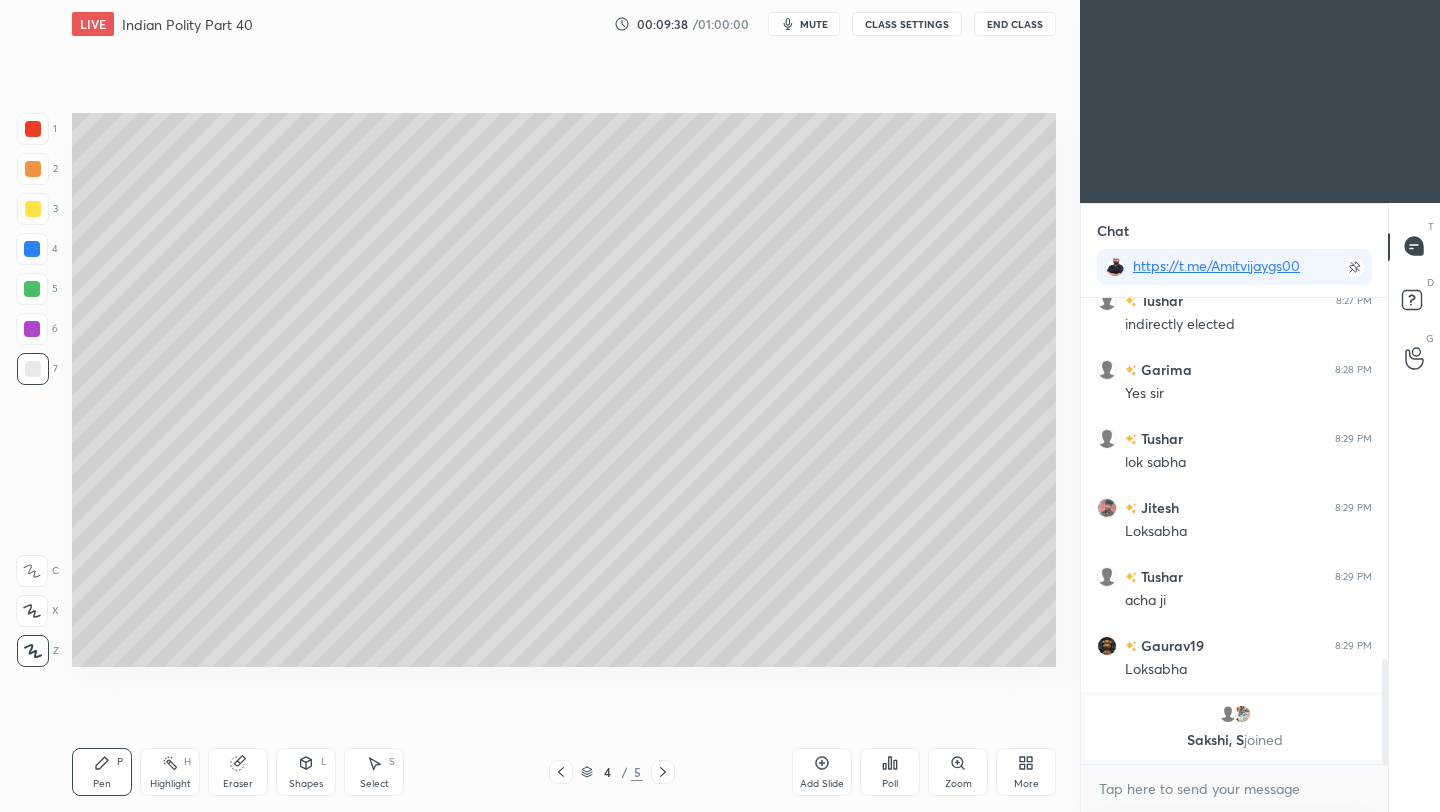 click on "End Class" at bounding box center [1015, 24] 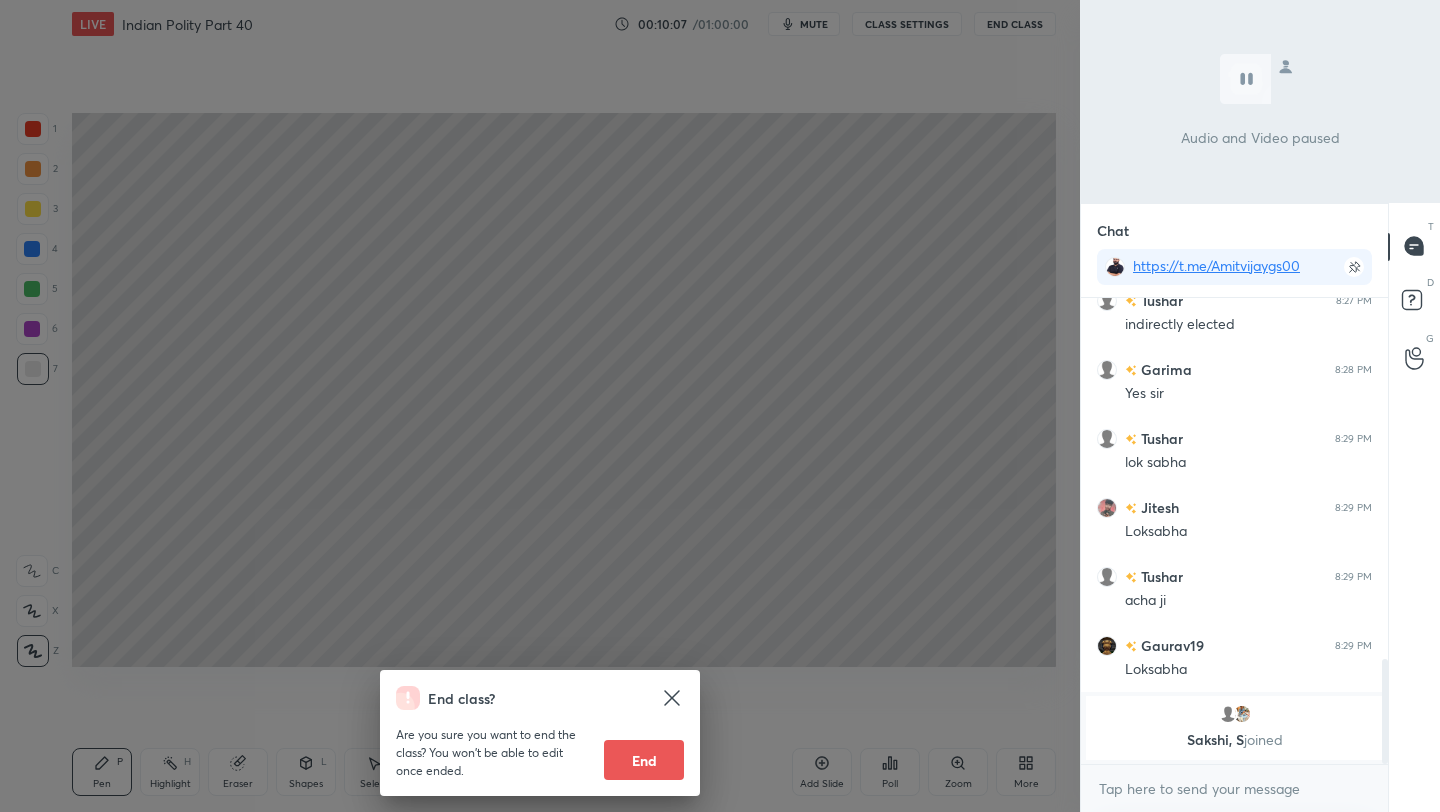 click on "End class? Are you sure you want to end the class? You won’t be able to edit once ended. End" at bounding box center [540, 406] 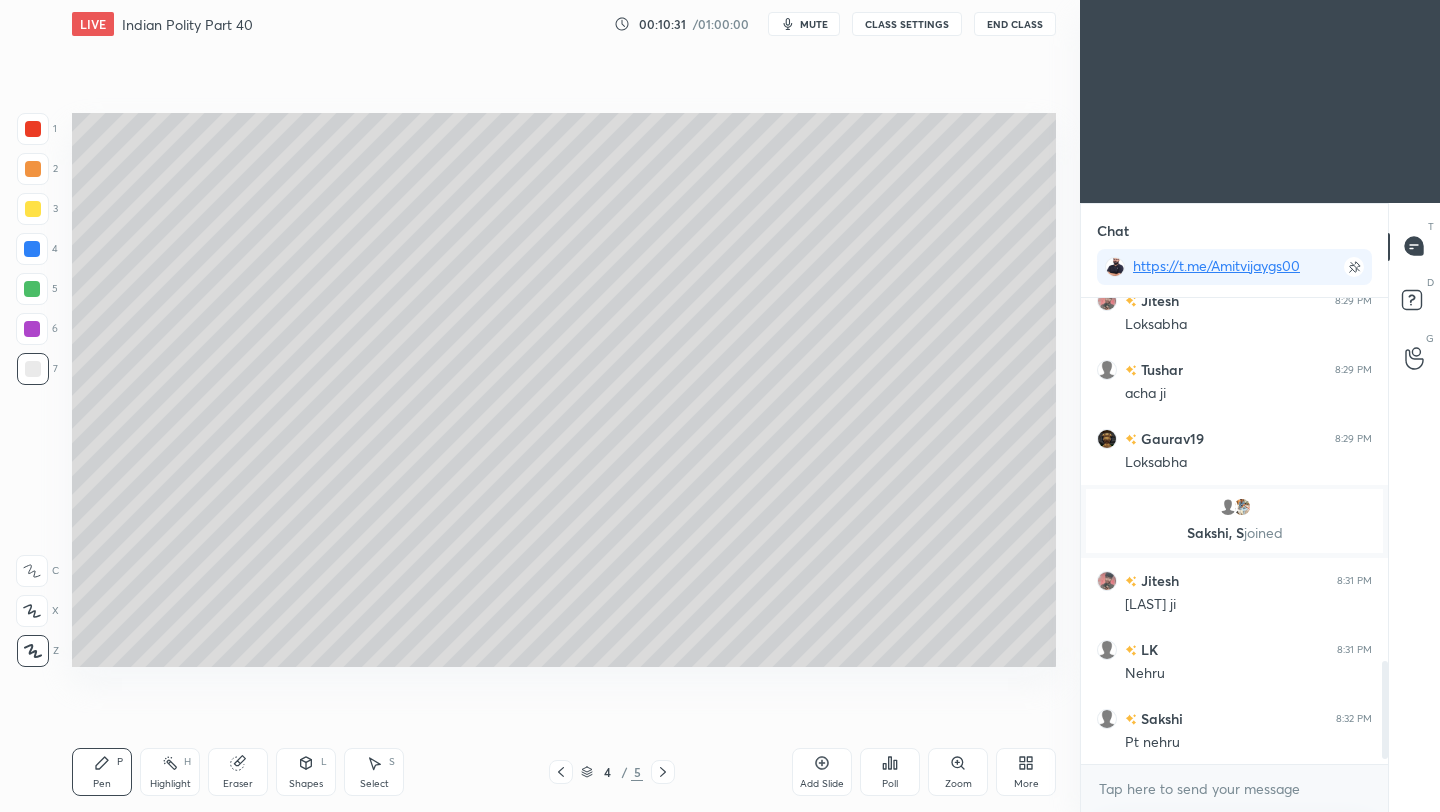 scroll, scrollTop: 1794, scrollLeft: 0, axis: vertical 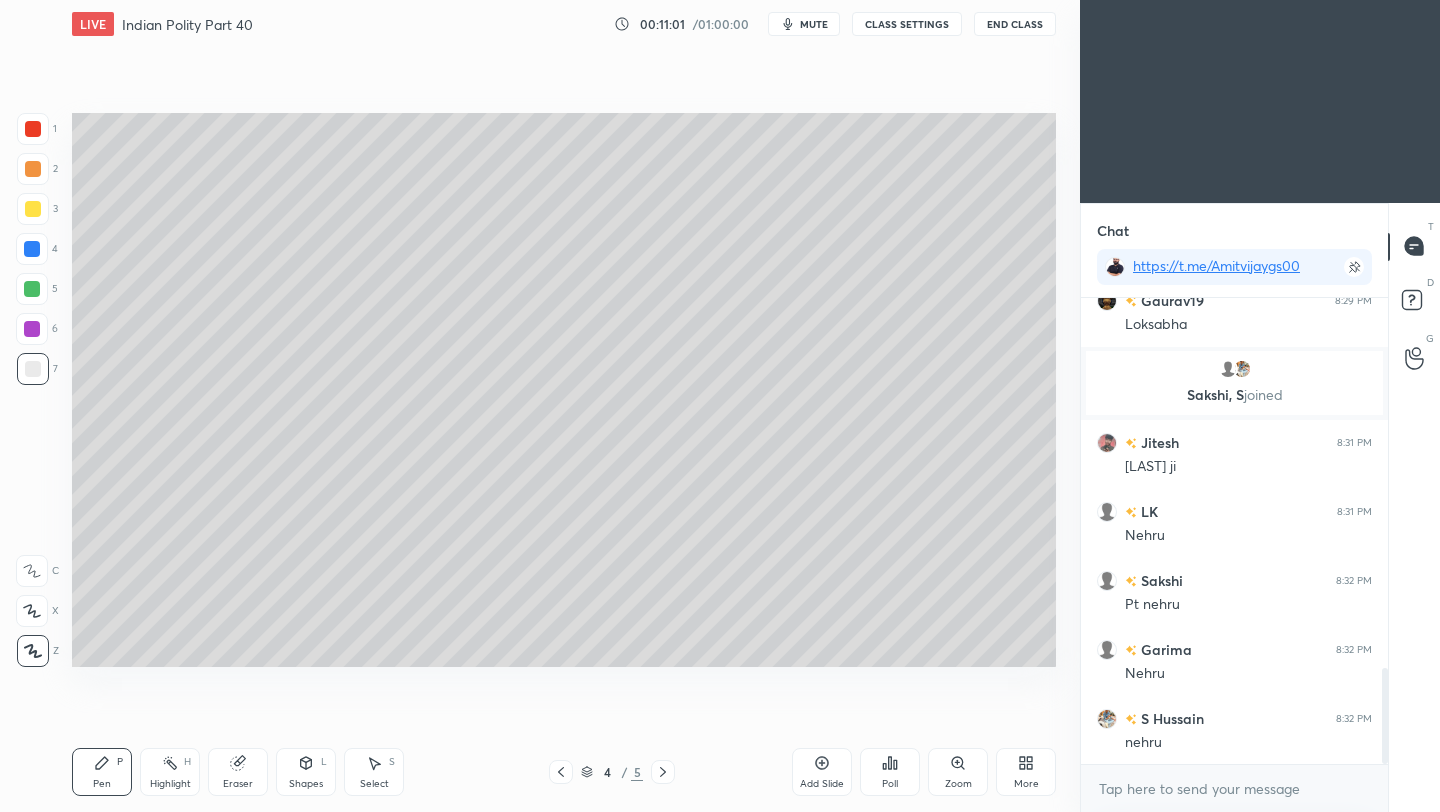 click on "End Class" at bounding box center [1015, 24] 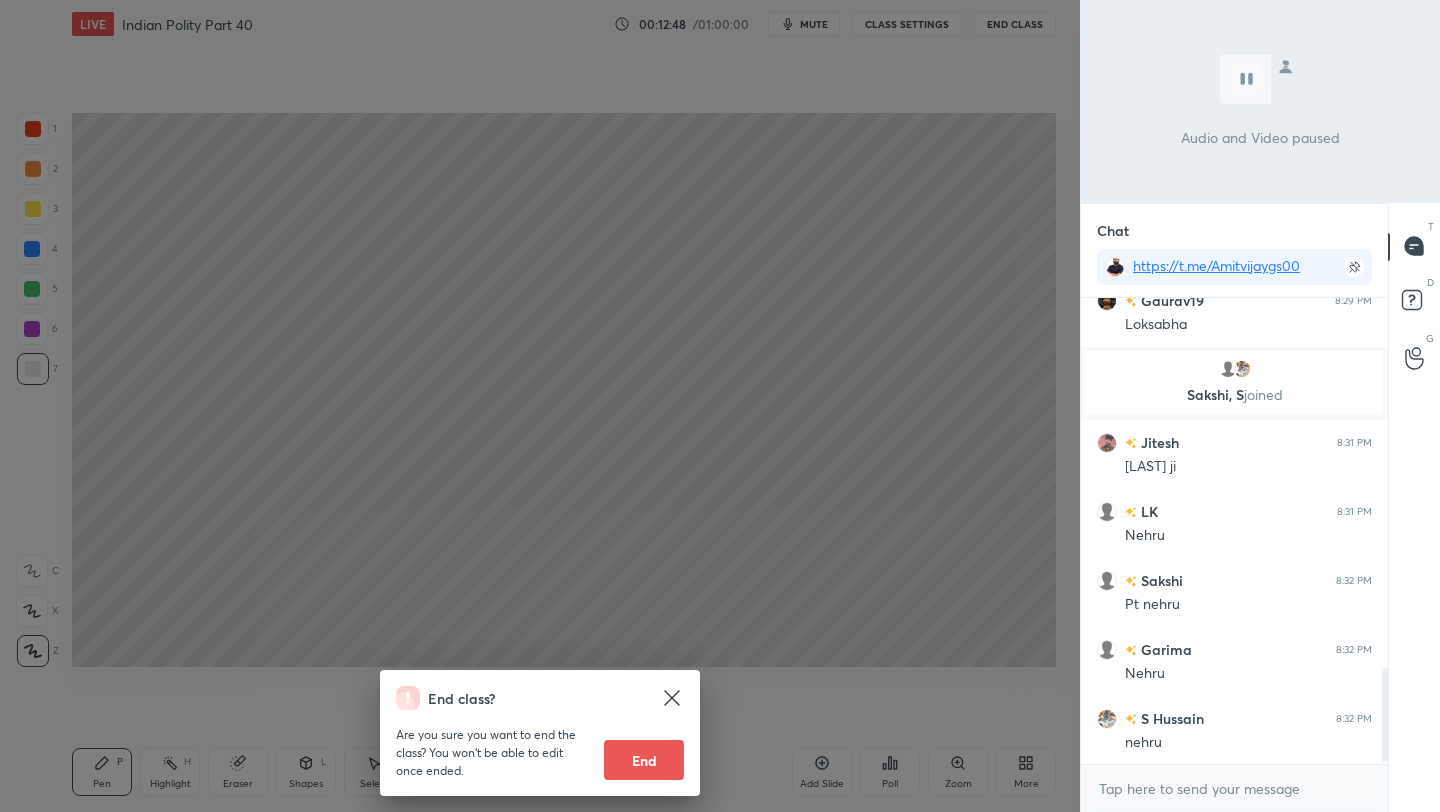 scroll, scrollTop: 1863, scrollLeft: 0, axis: vertical 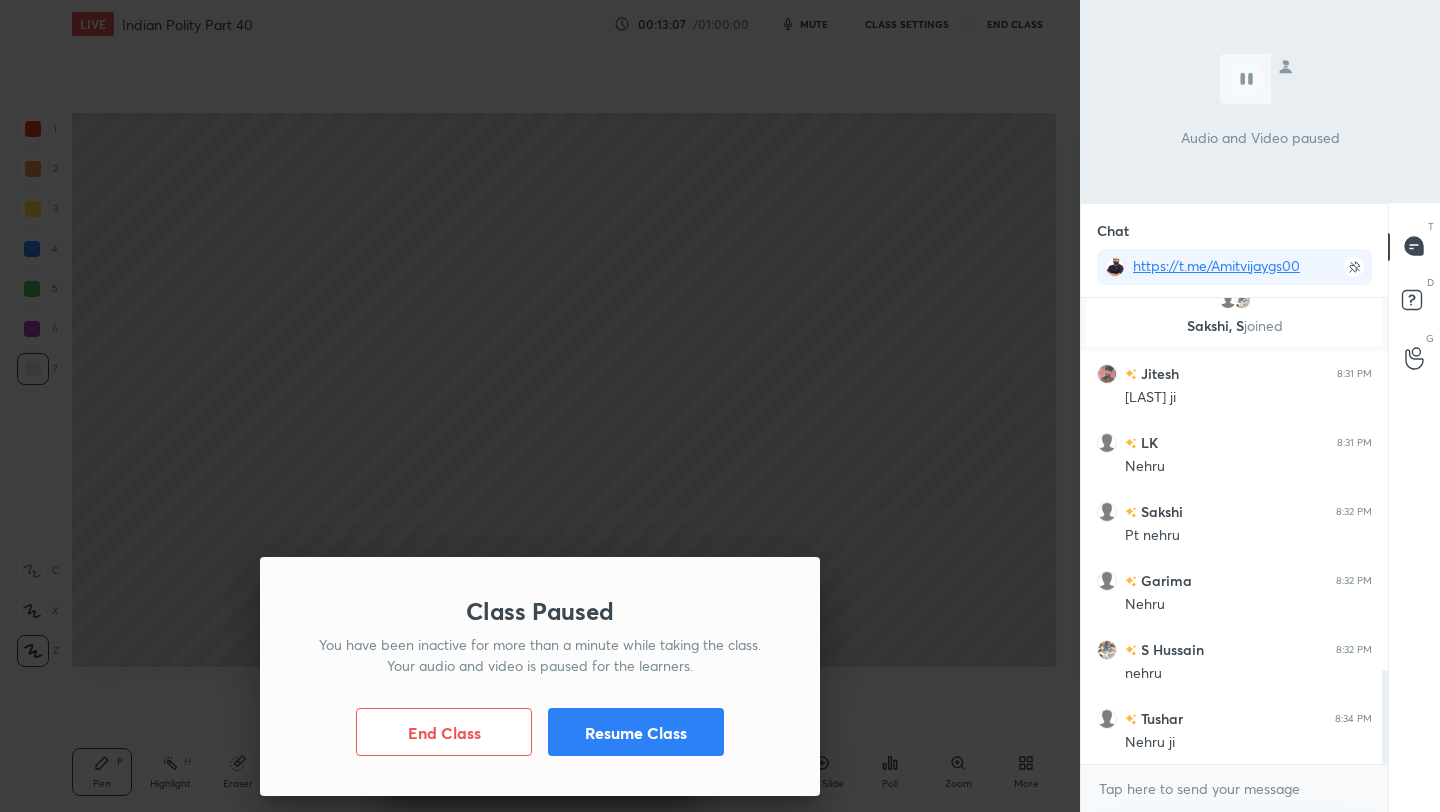 click on "Resume Class" at bounding box center [636, 732] 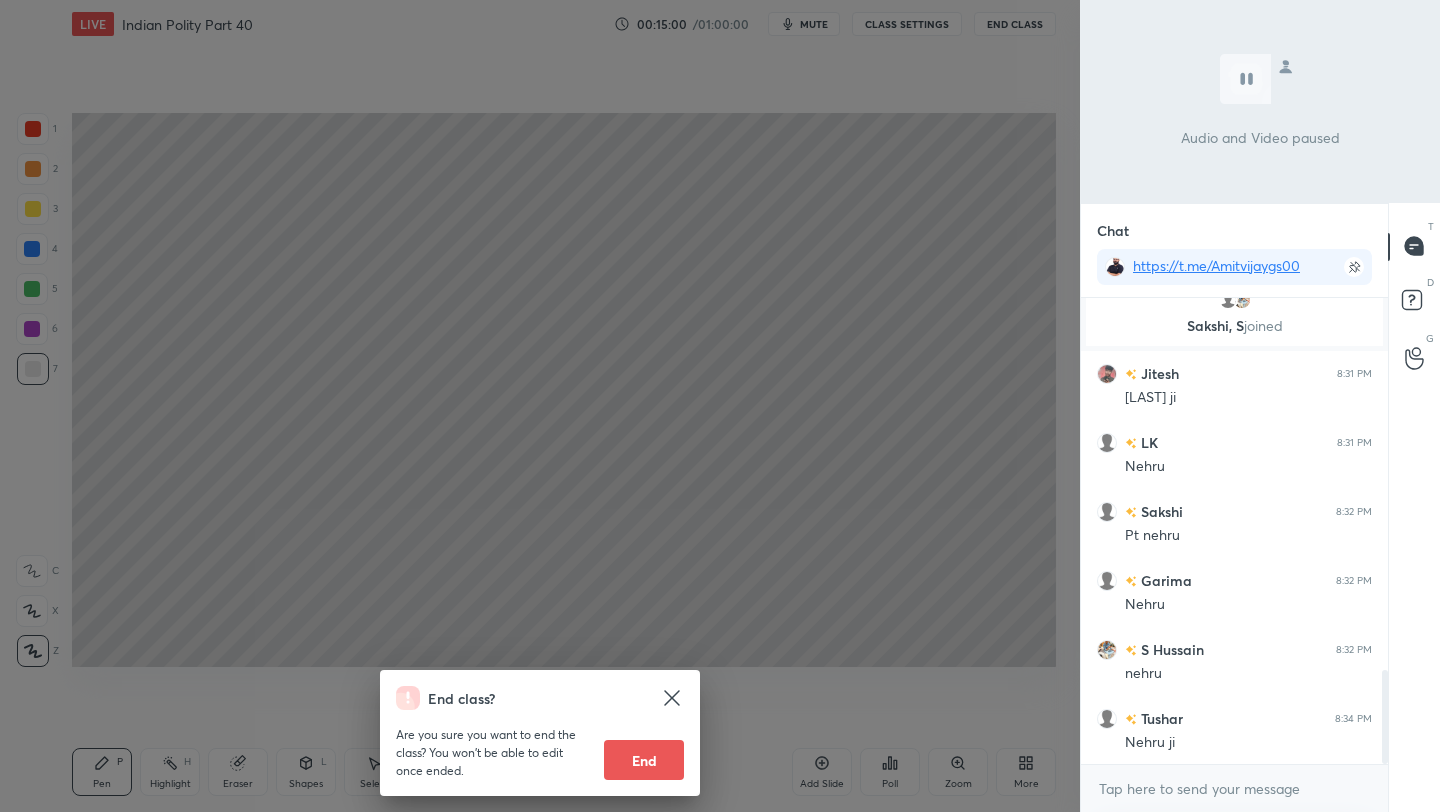 click on "End class? Are you sure you want to end the class? You won’t be able to edit once ended. End" at bounding box center [540, 406] 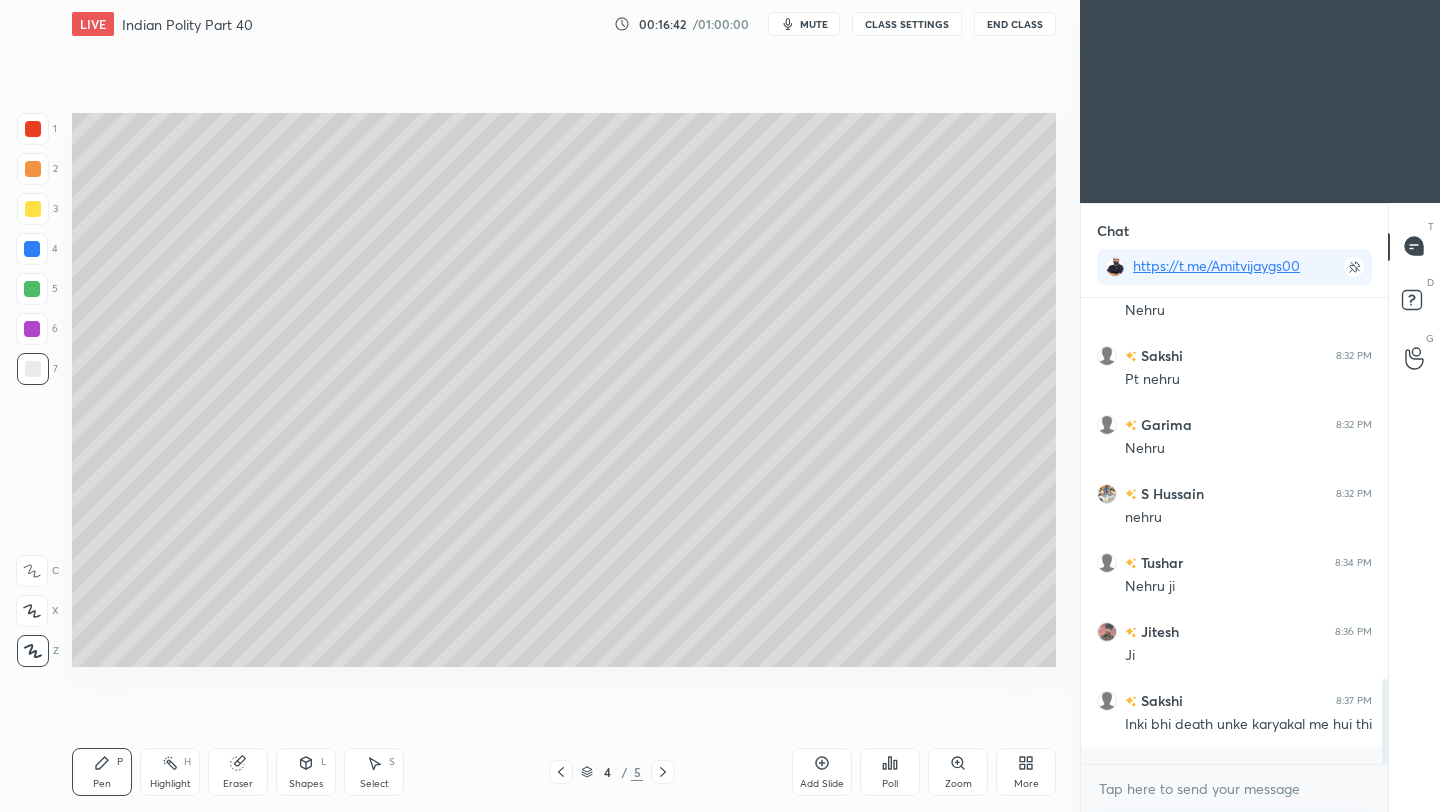 scroll, scrollTop: 2088, scrollLeft: 0, axis: vertical 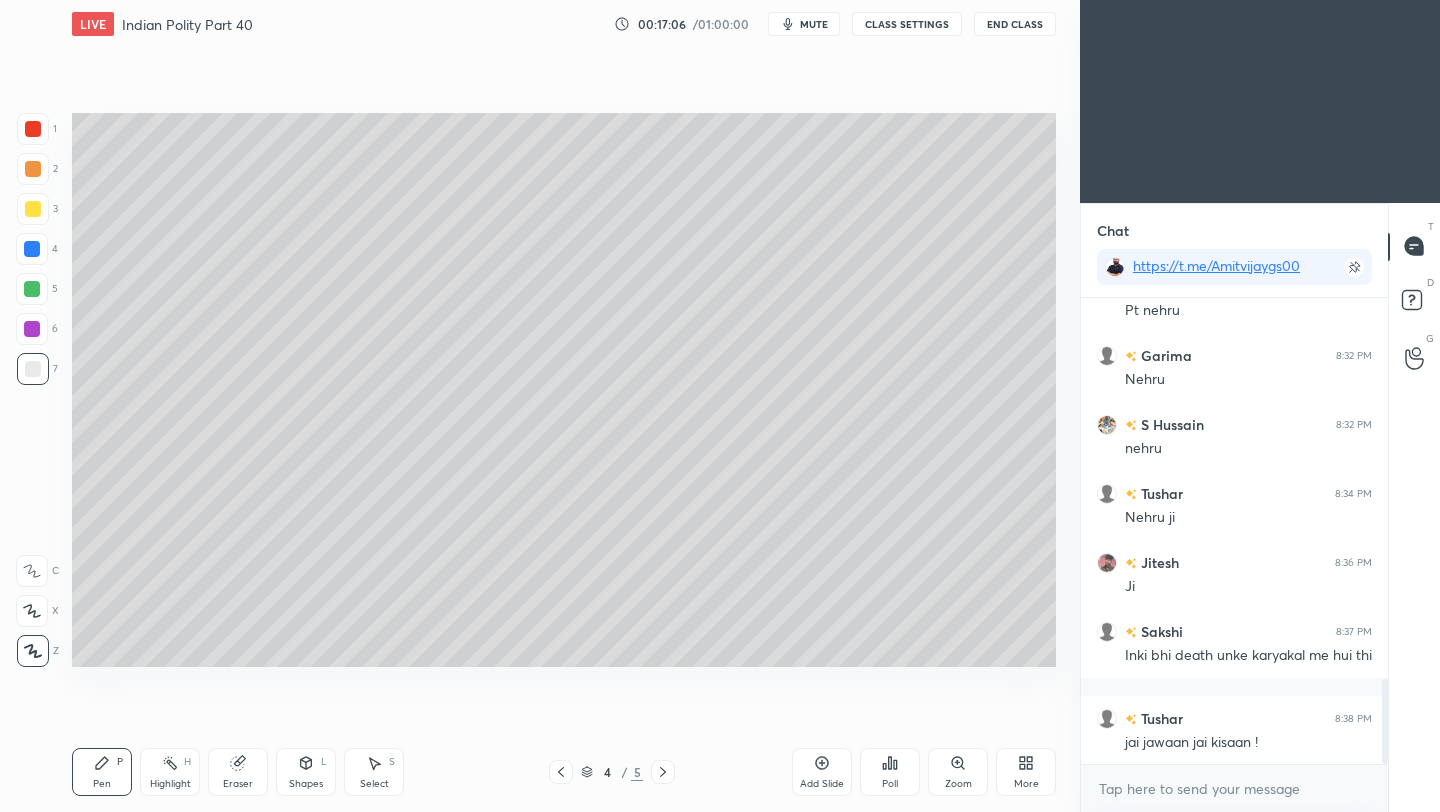 click 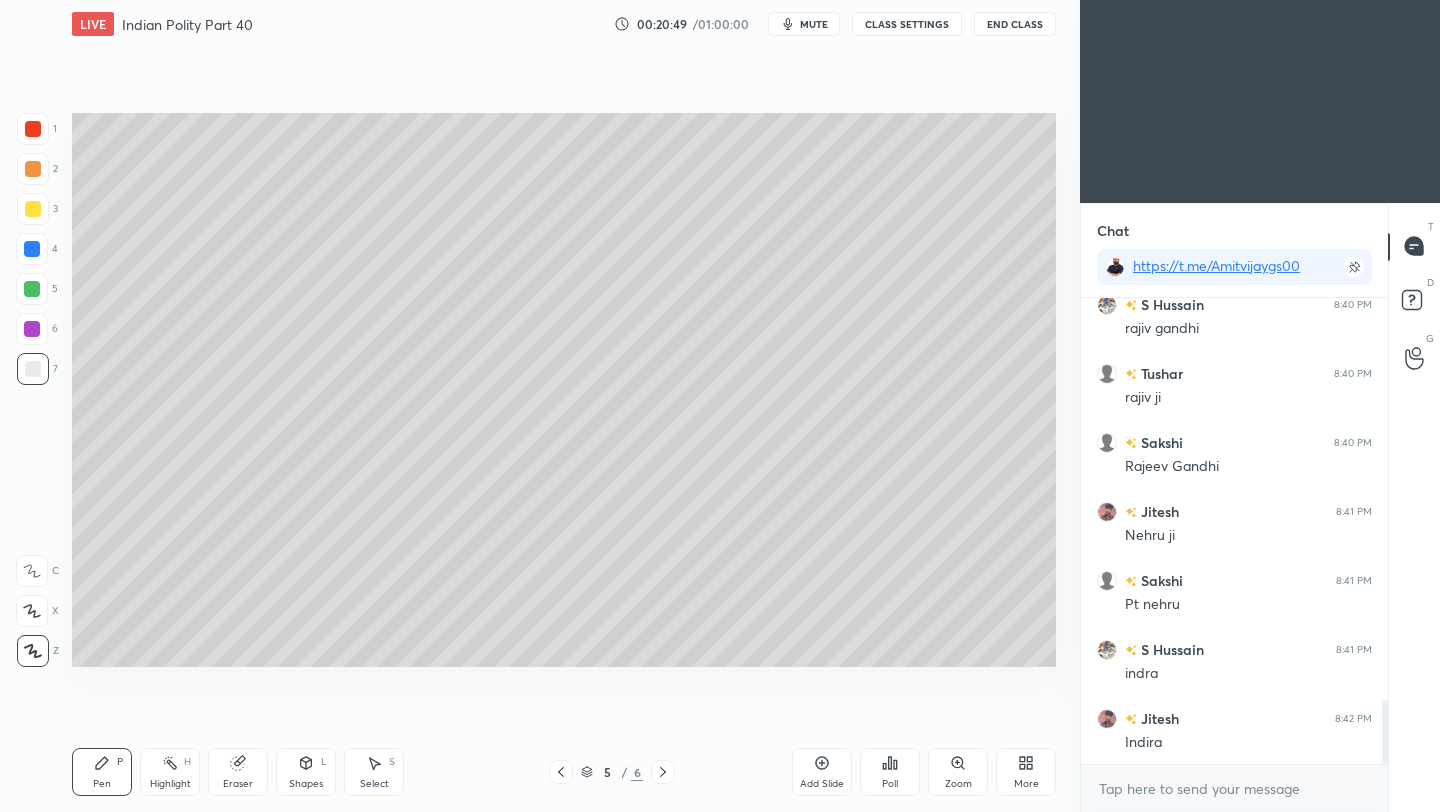 scroll, scrollTop: 2916, scrollLeft: 0, axis: vertical 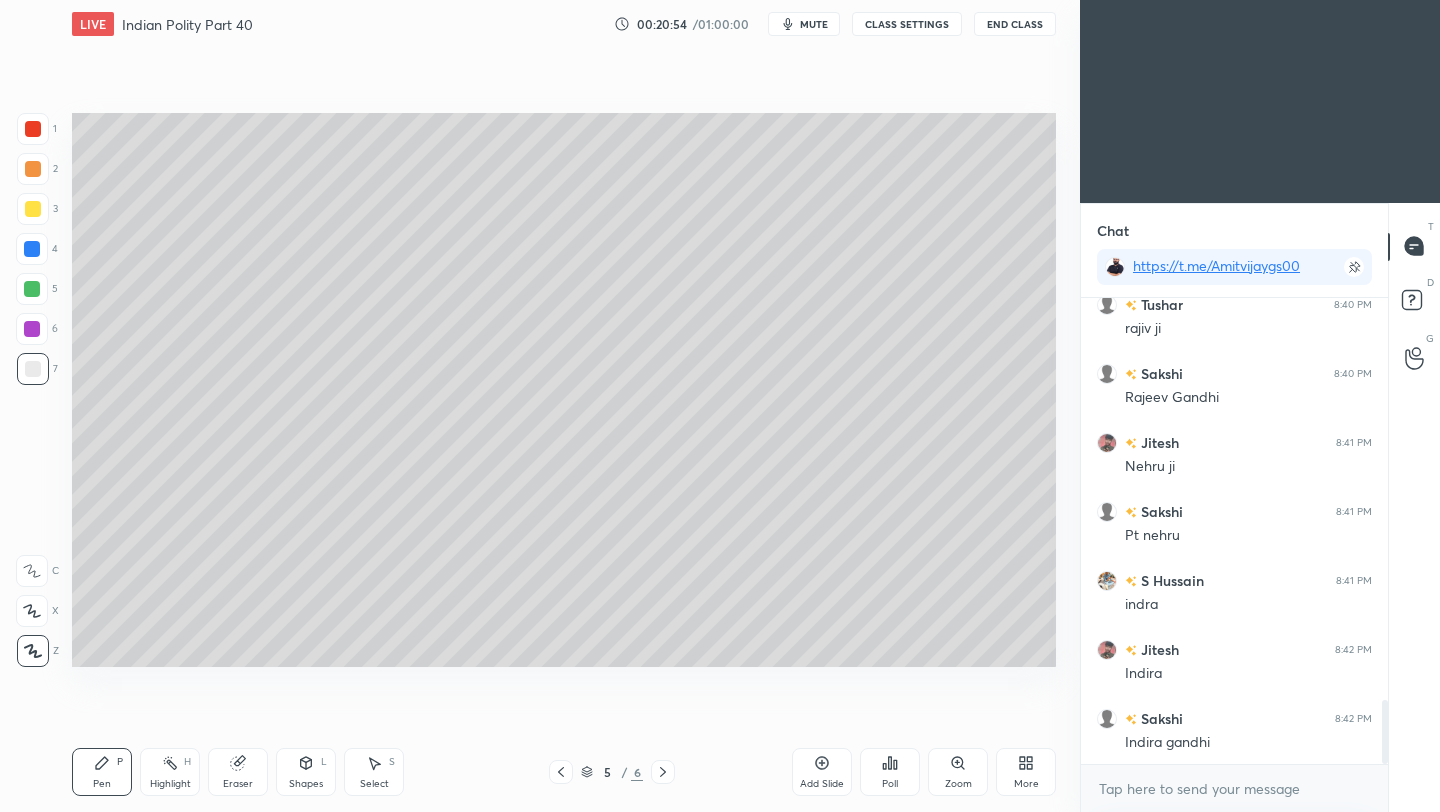 click 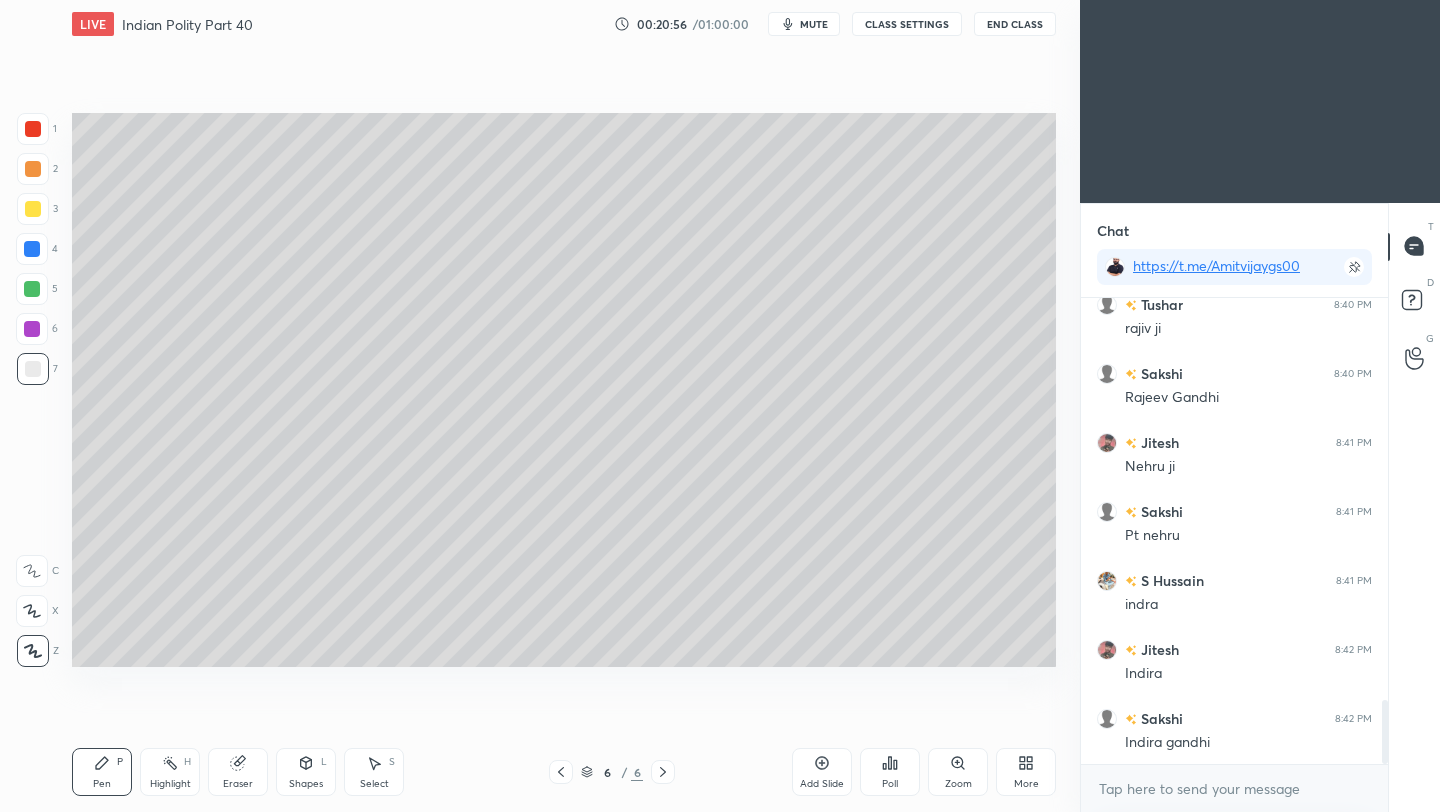 click 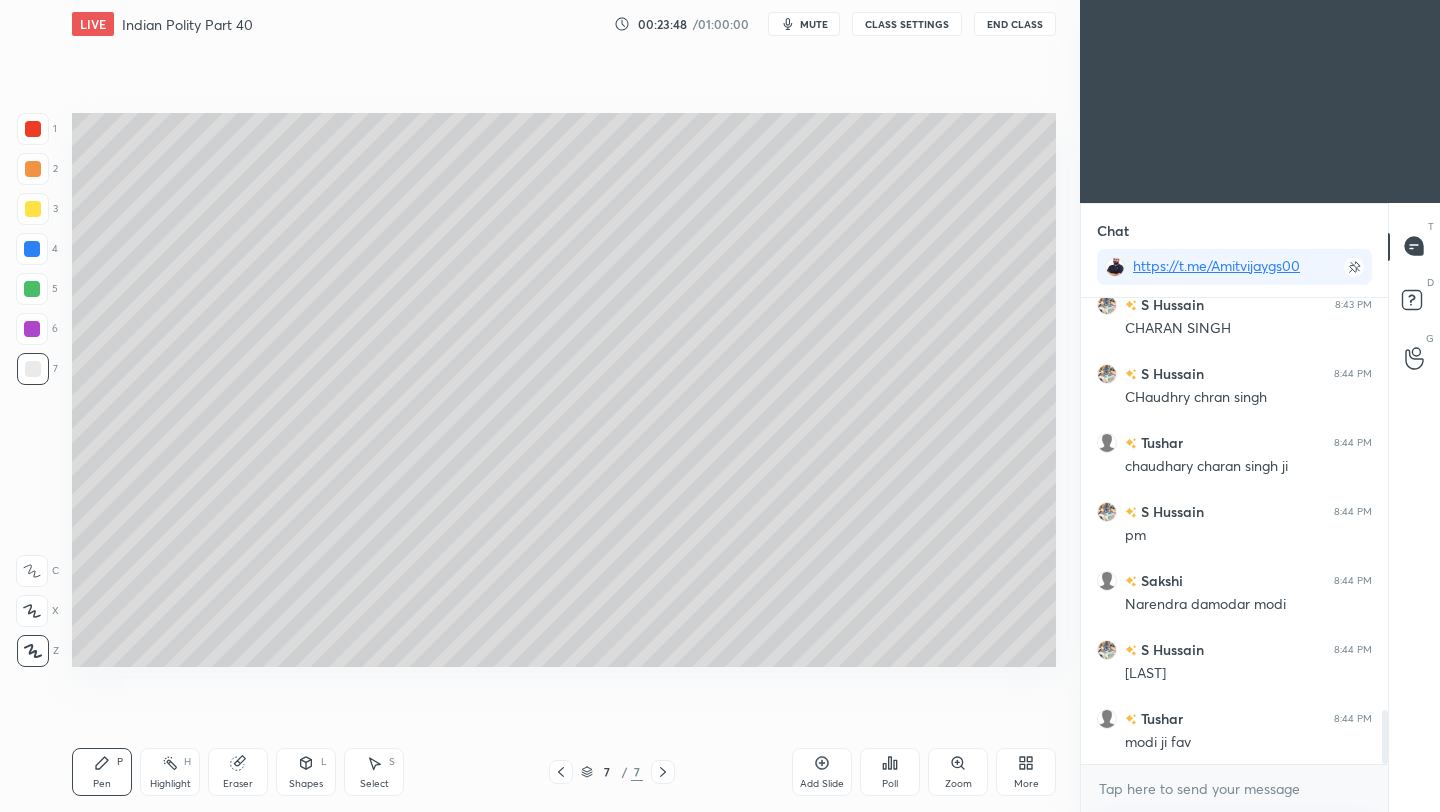 scroll, scrollTop: 3537, scrollLeft: 0, axis: vertical 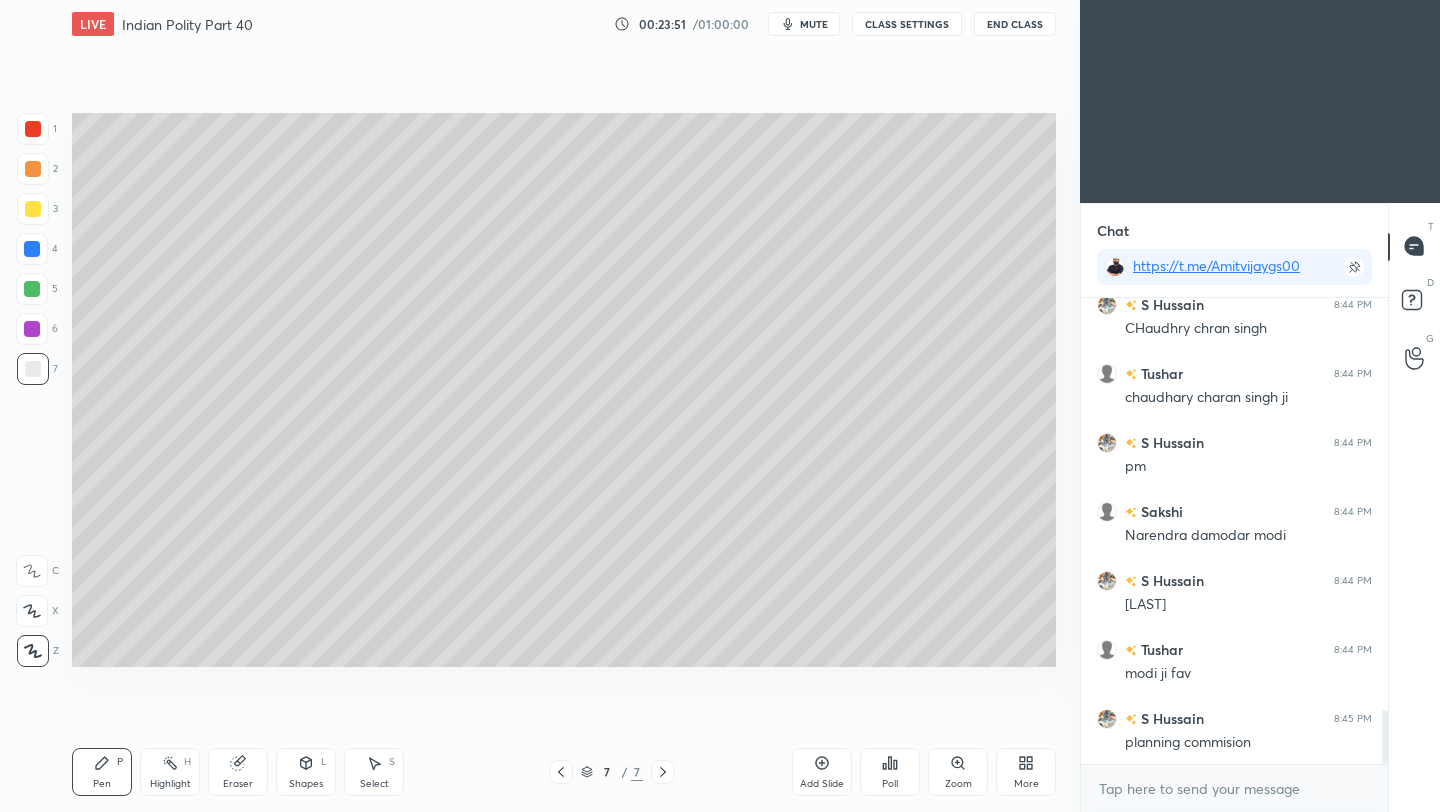 click at bounding box center [33, 209] 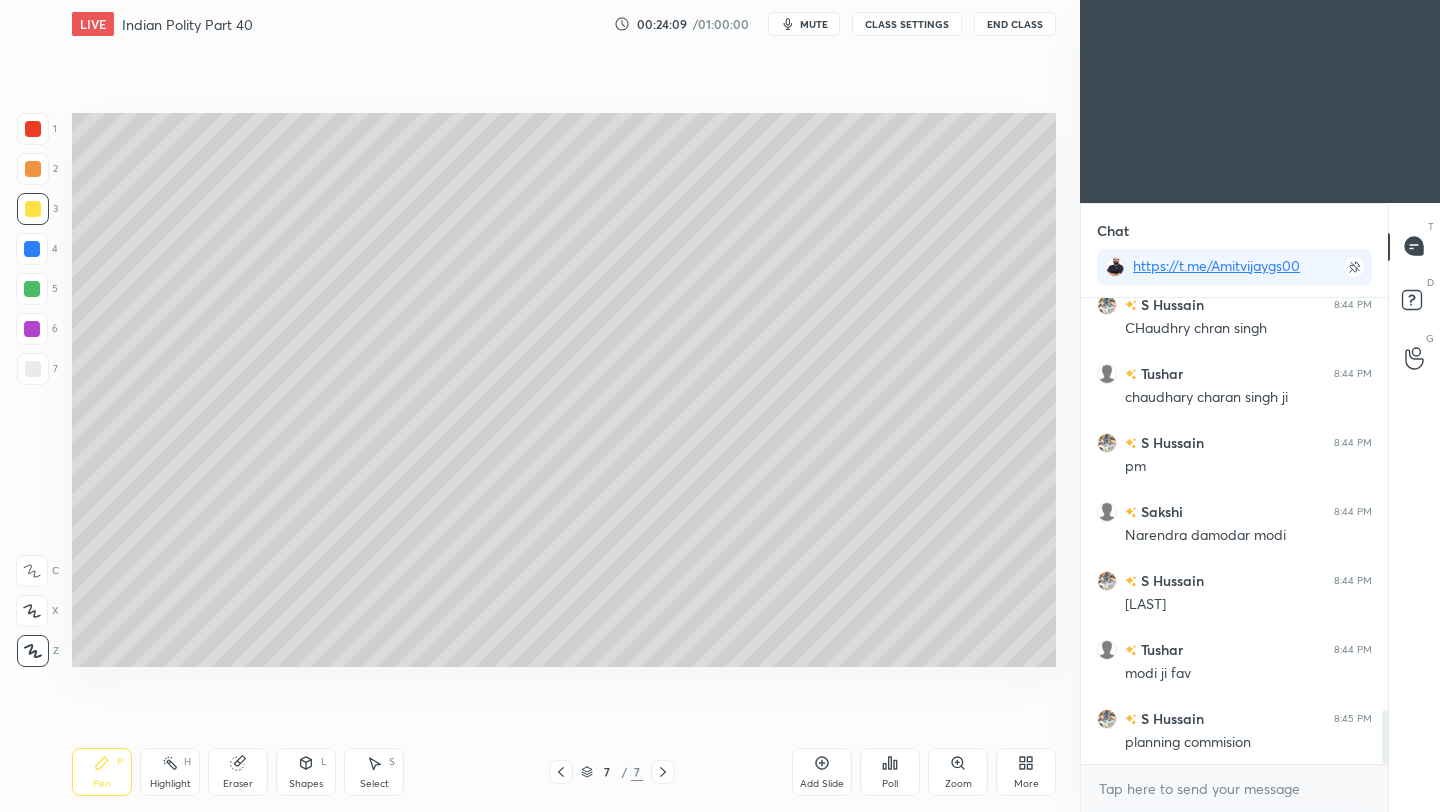 click at bounding box center [33, 369] 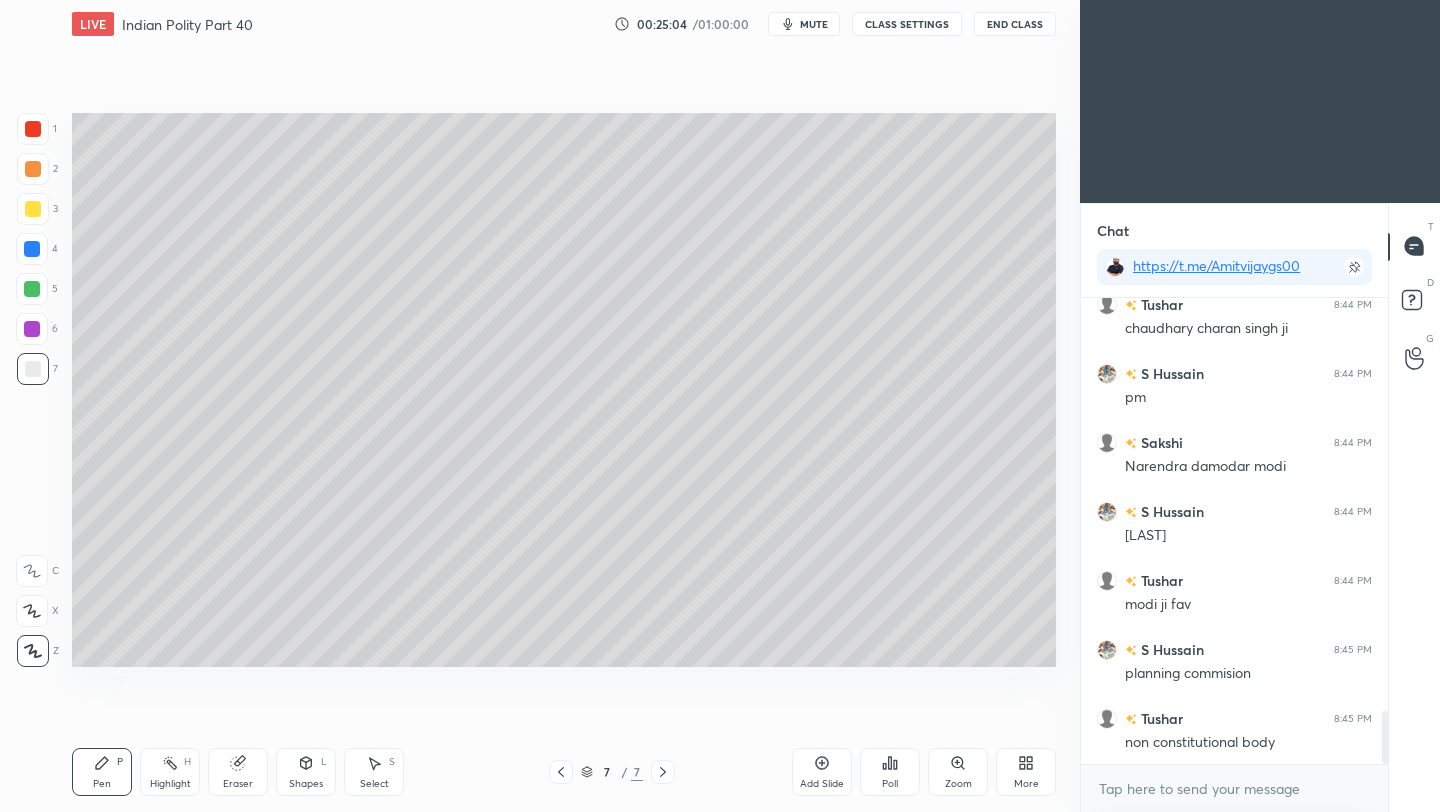 scroll, scrollTop: 3675, scrollLeft: 0, axis: vertical 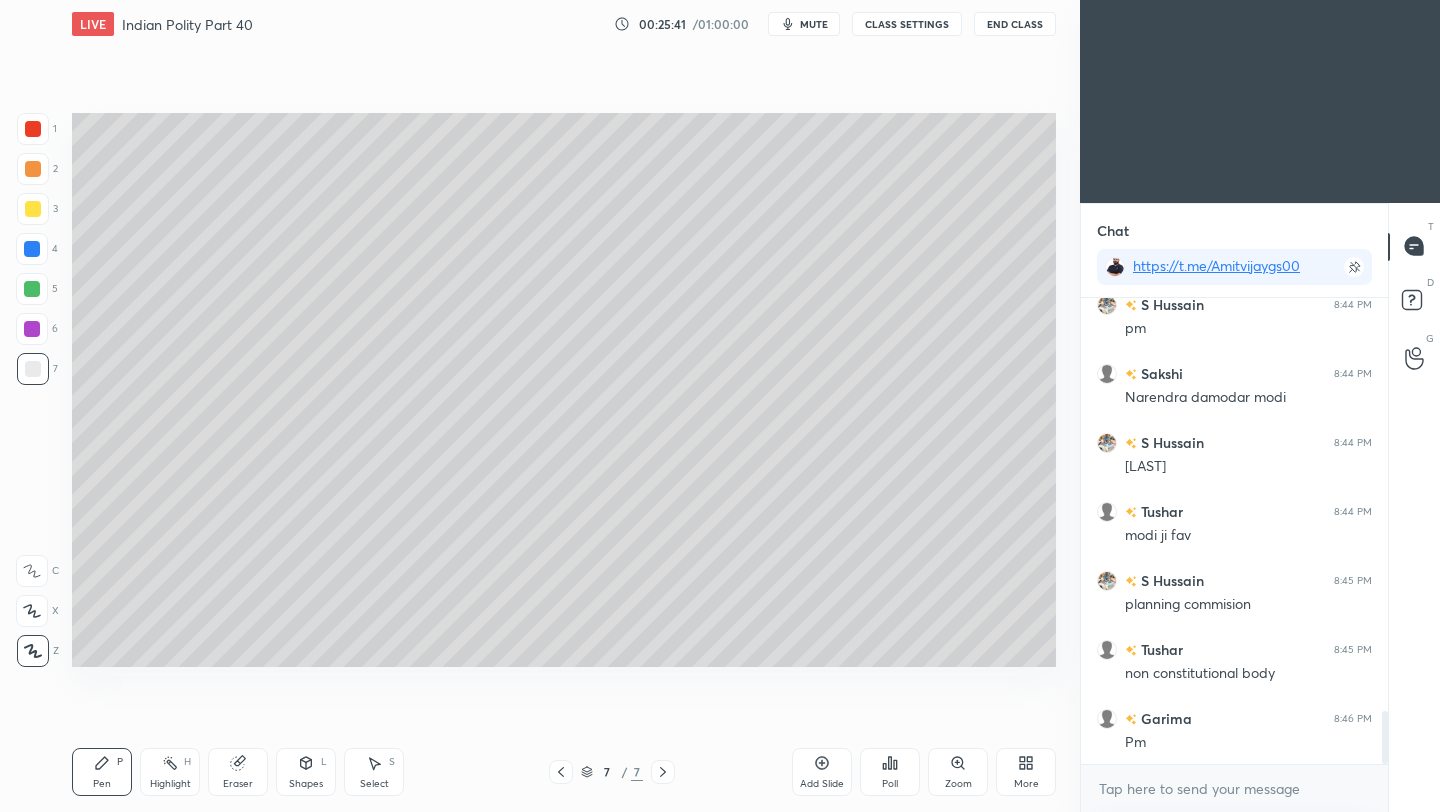 click 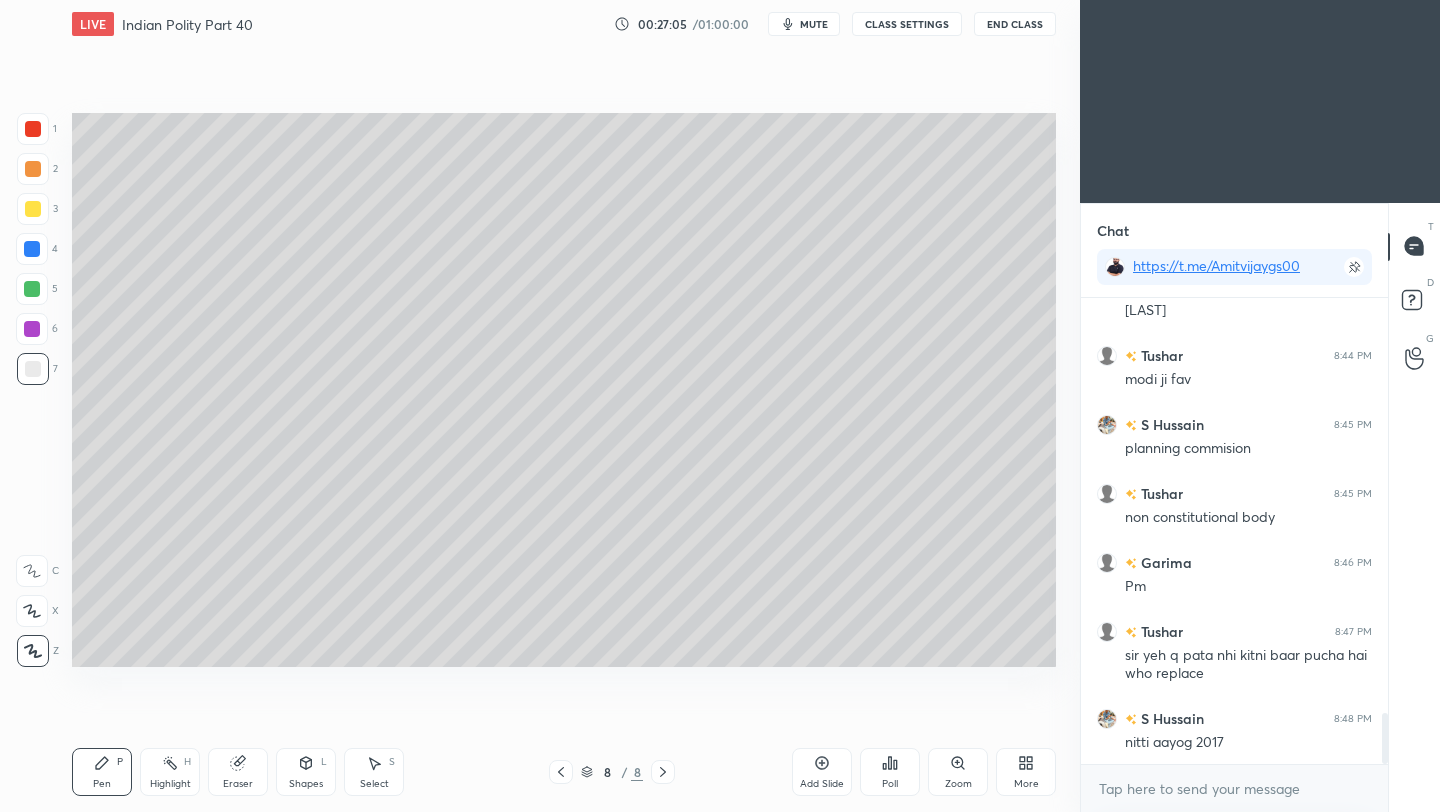 scroll, scrollTop: 3851, scrollLeft: 0, axis: vertical 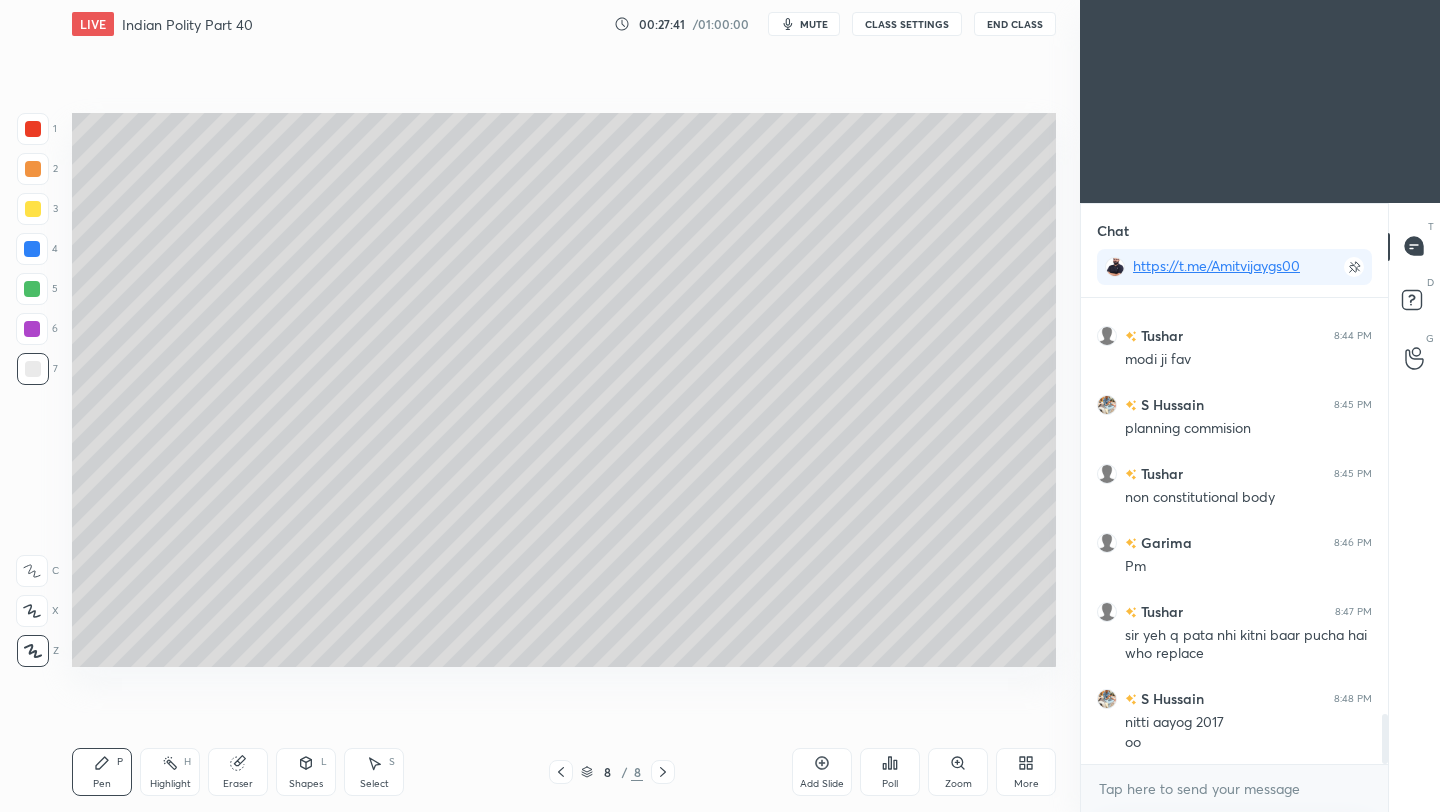 click on "End Class" at bounding box center (1015, 24) 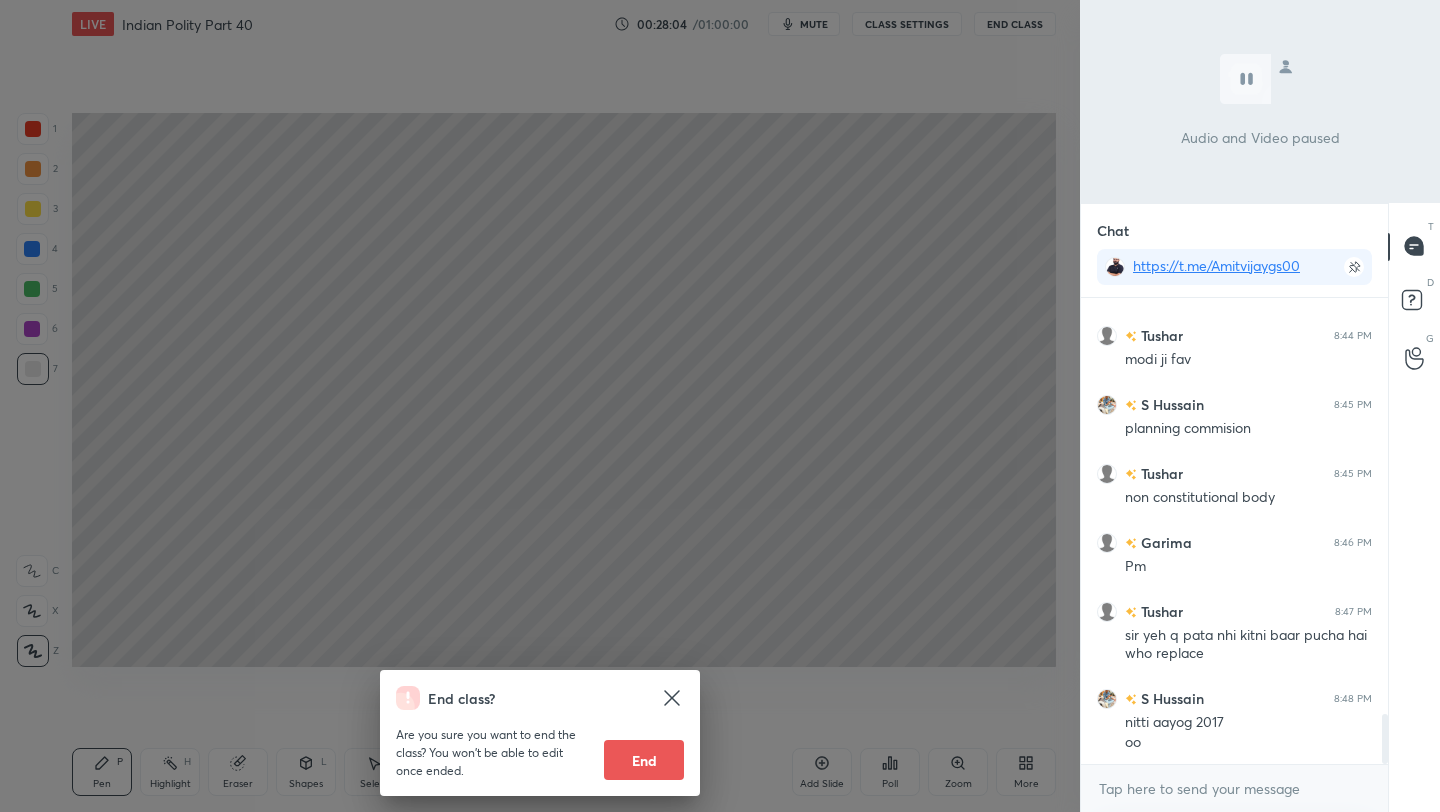 click on "End class? Are you sure you want to end the class? You won’t be able to edit once ended. End" at bounding box center [540, 406] 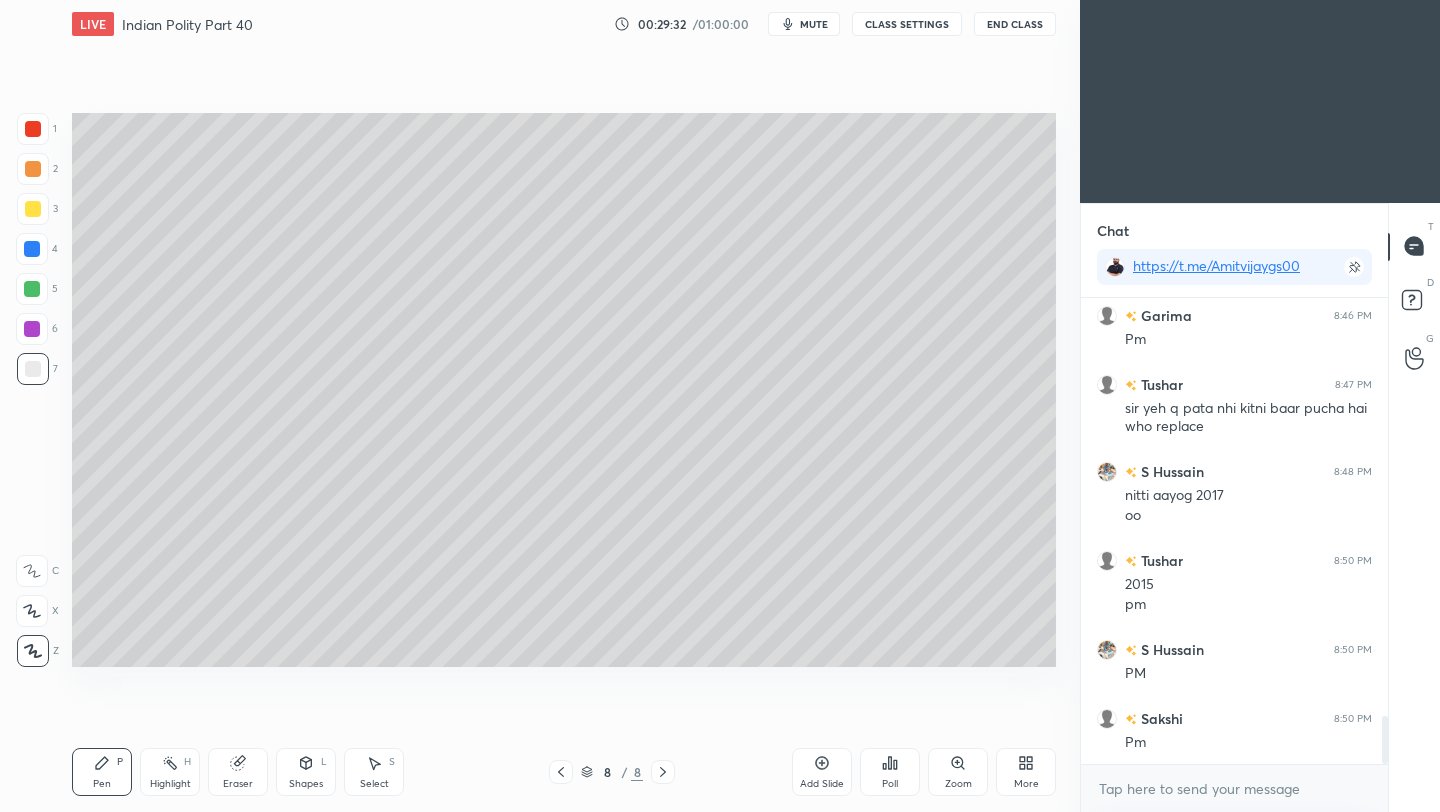 scroll, scrollTop: 4147, scrollLeft: 0, axis: vertical 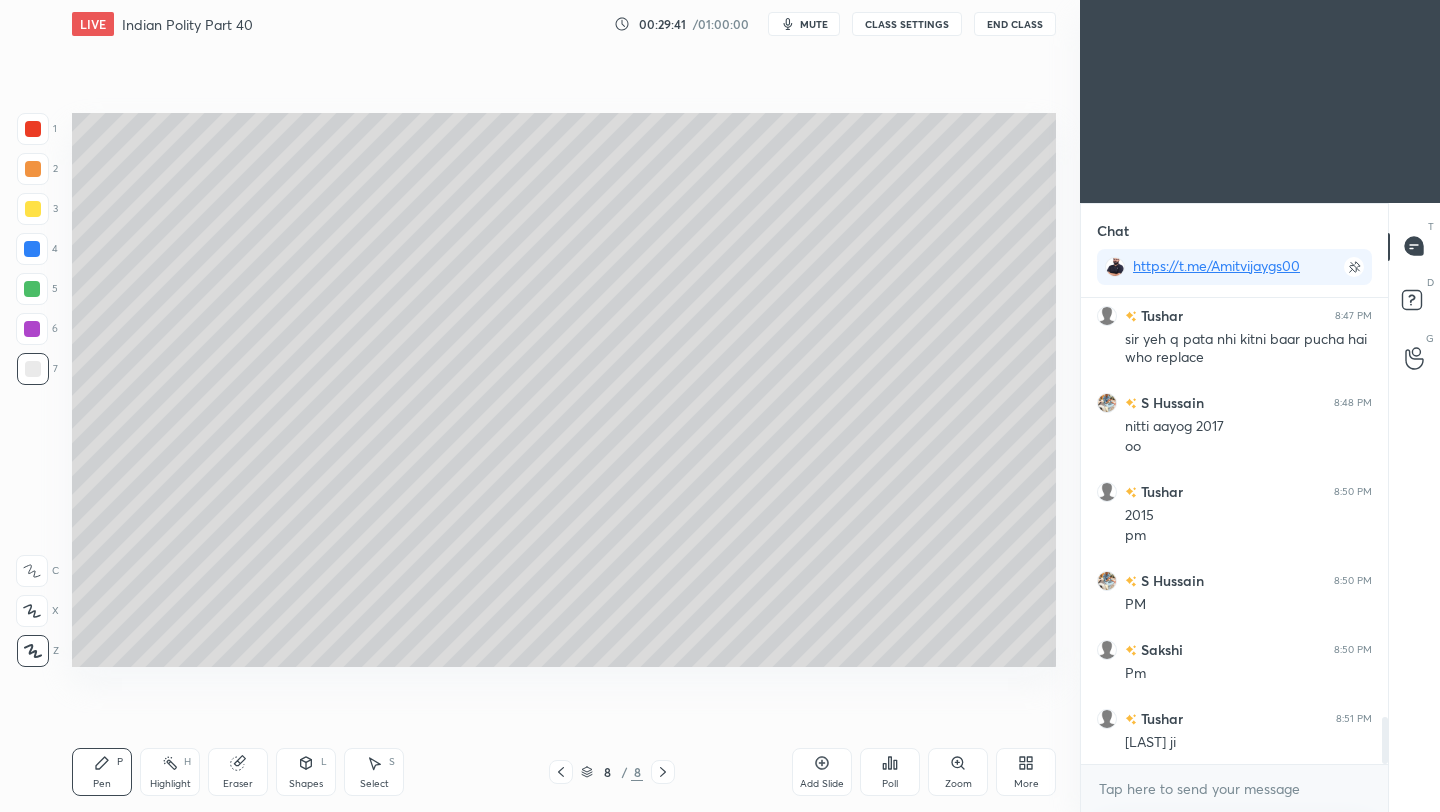 click on "Add Slide" at bounding box center (822, 772) 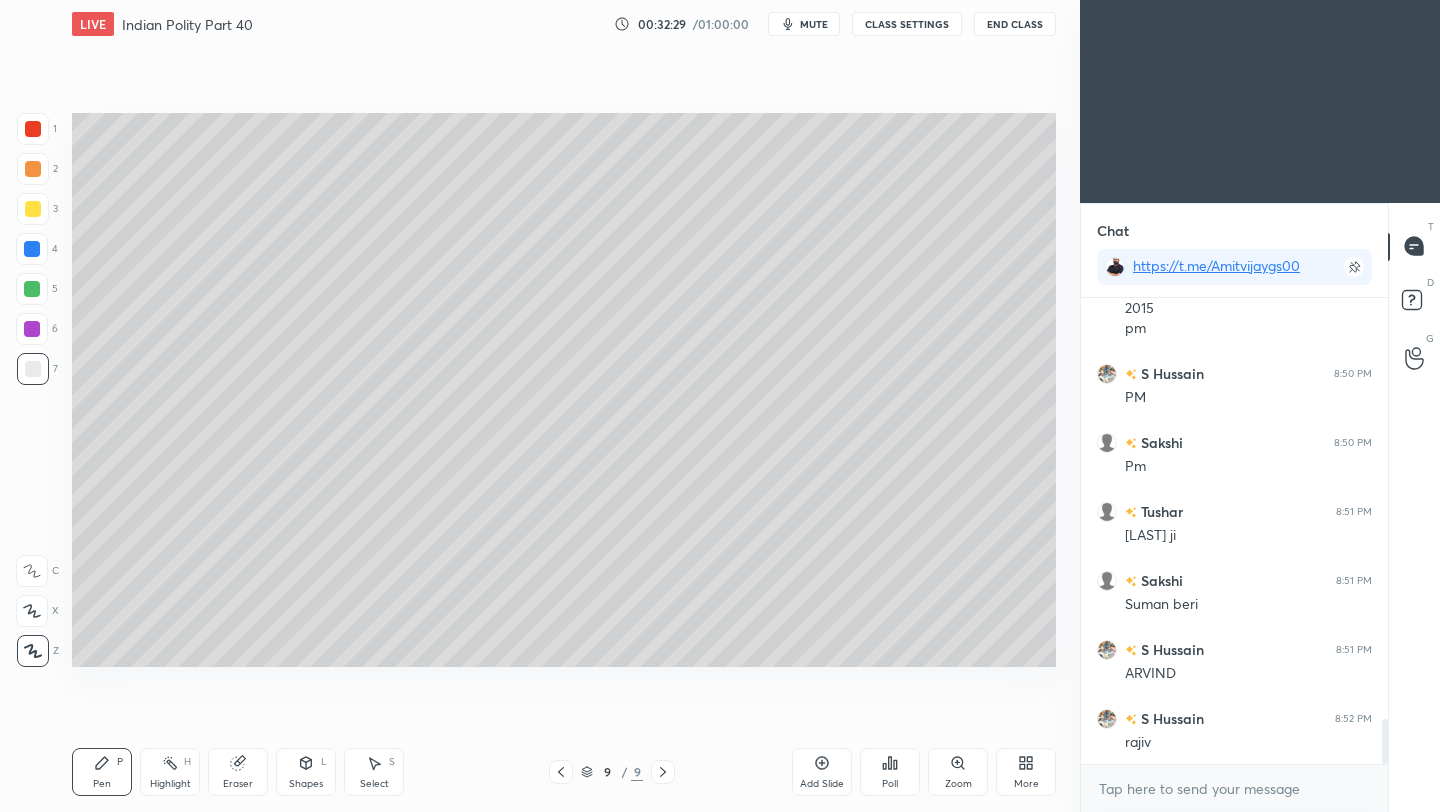 scroll, scrollTop: 4423, scrollLeft: 0, axis: vertical 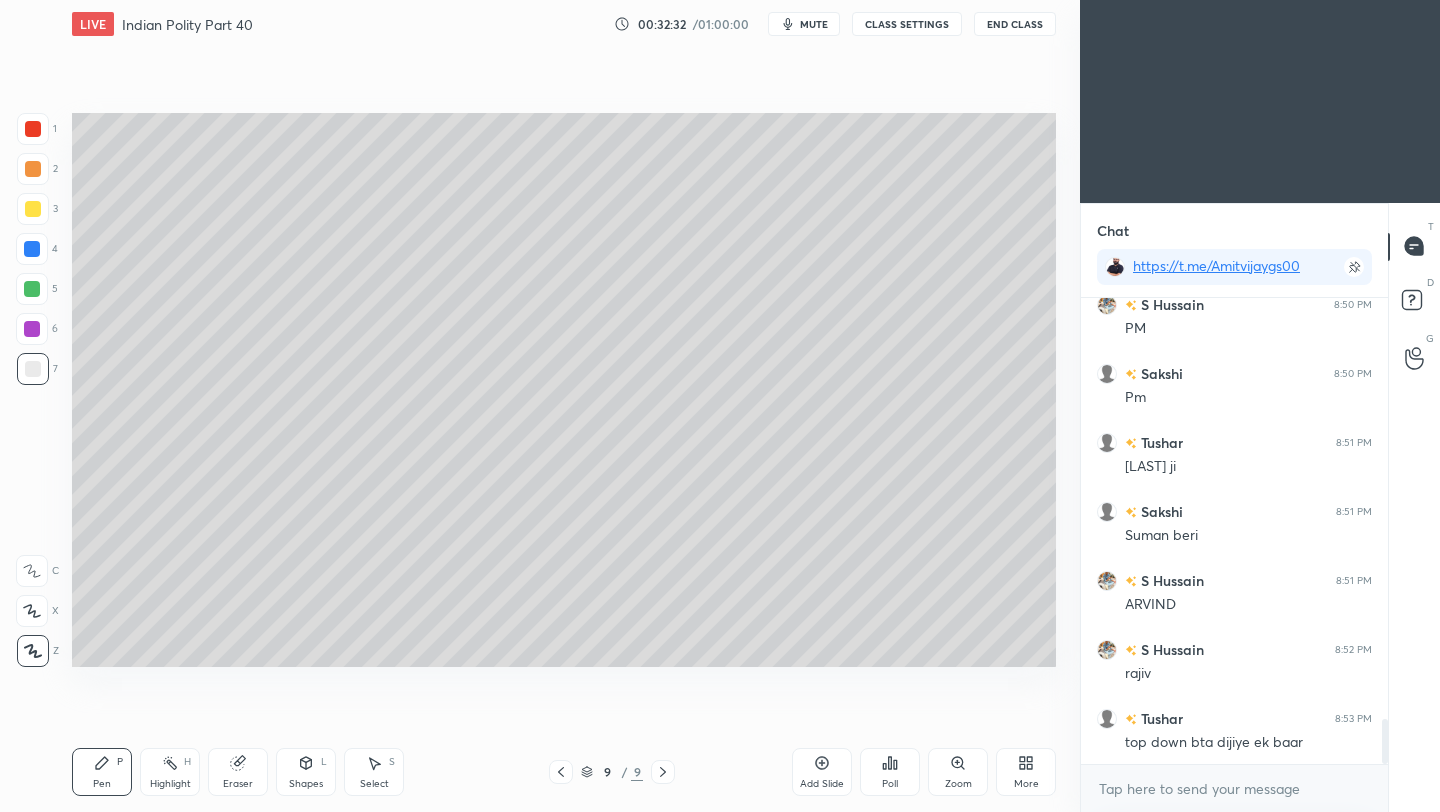 click on "Setting up your live class Poll for   secs No correct answer Start poll" at bounding box center (564, 390) 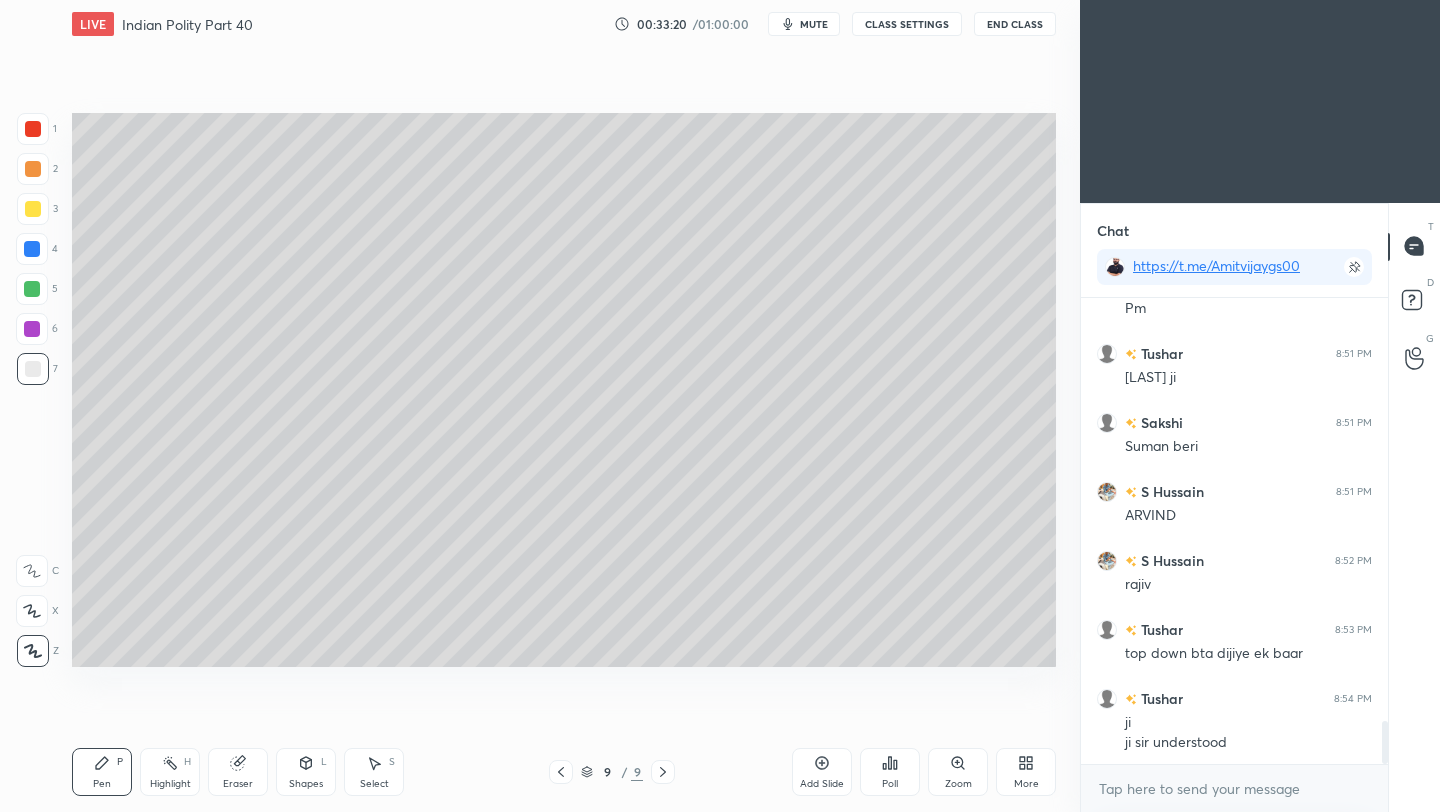 scroll, scrollTop: 4581, scrollLeft: 0, axis: vertical 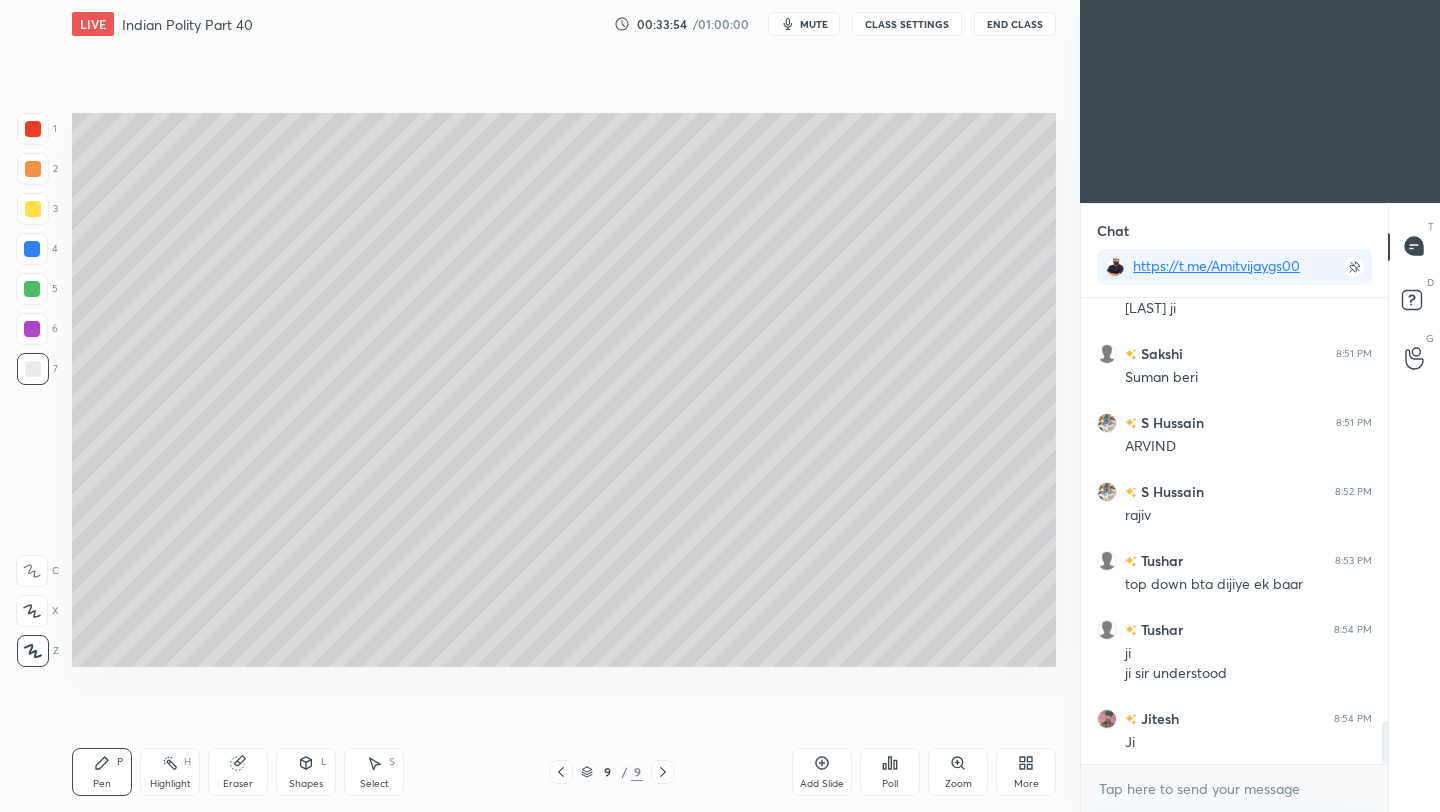 click on "Add Slide" at bounding box center [822, 772] 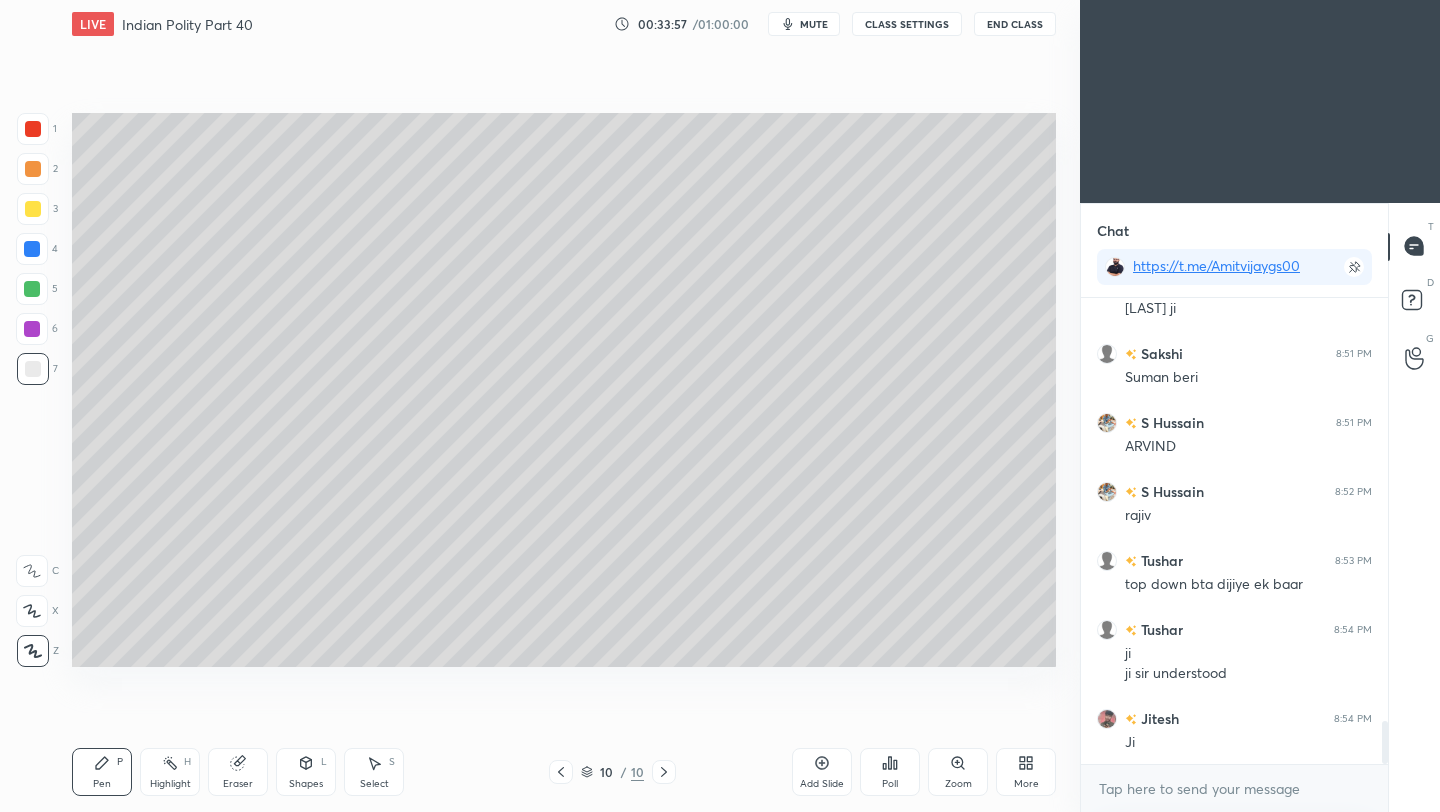 click at bounding box center (33, 209) 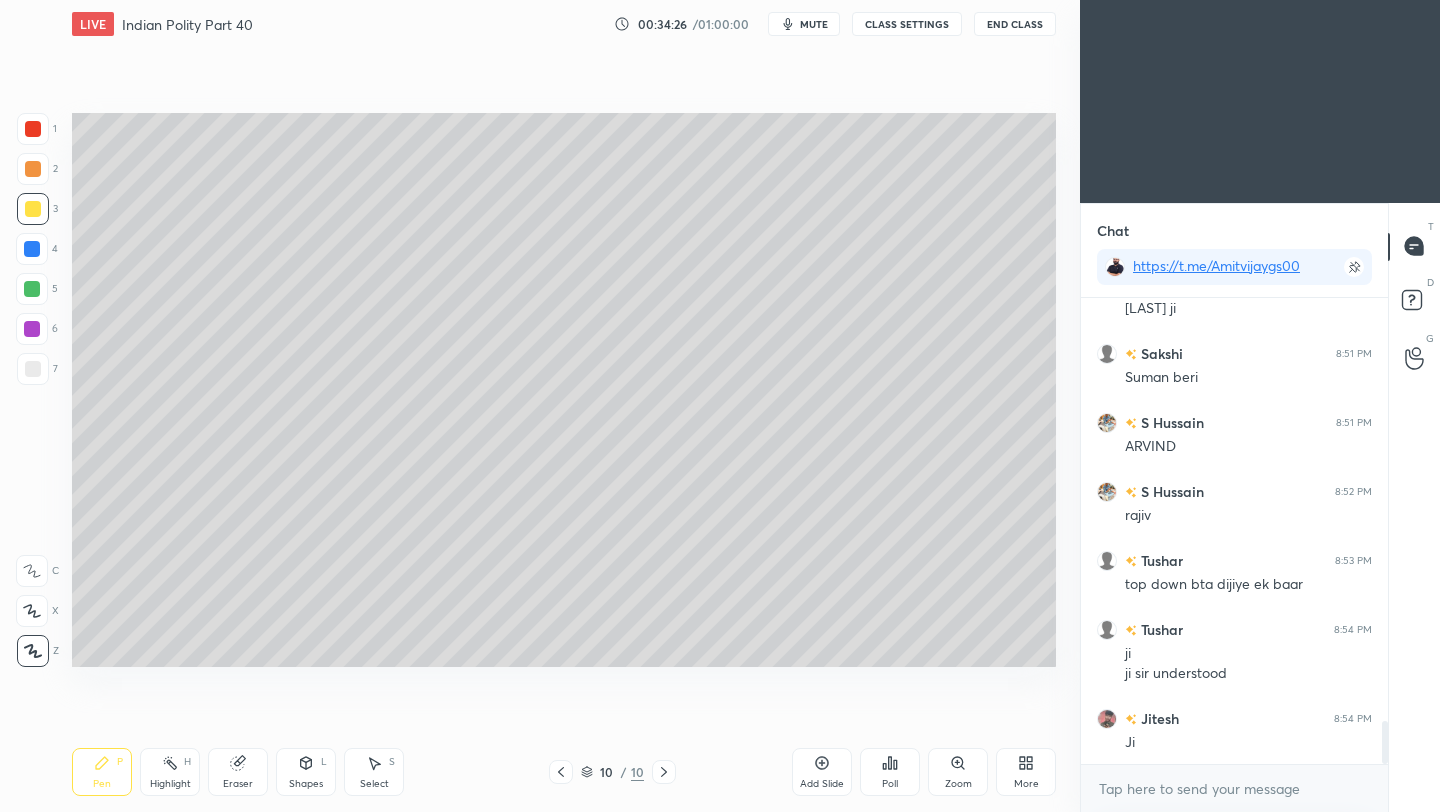 click at bounding box center [33, 369] 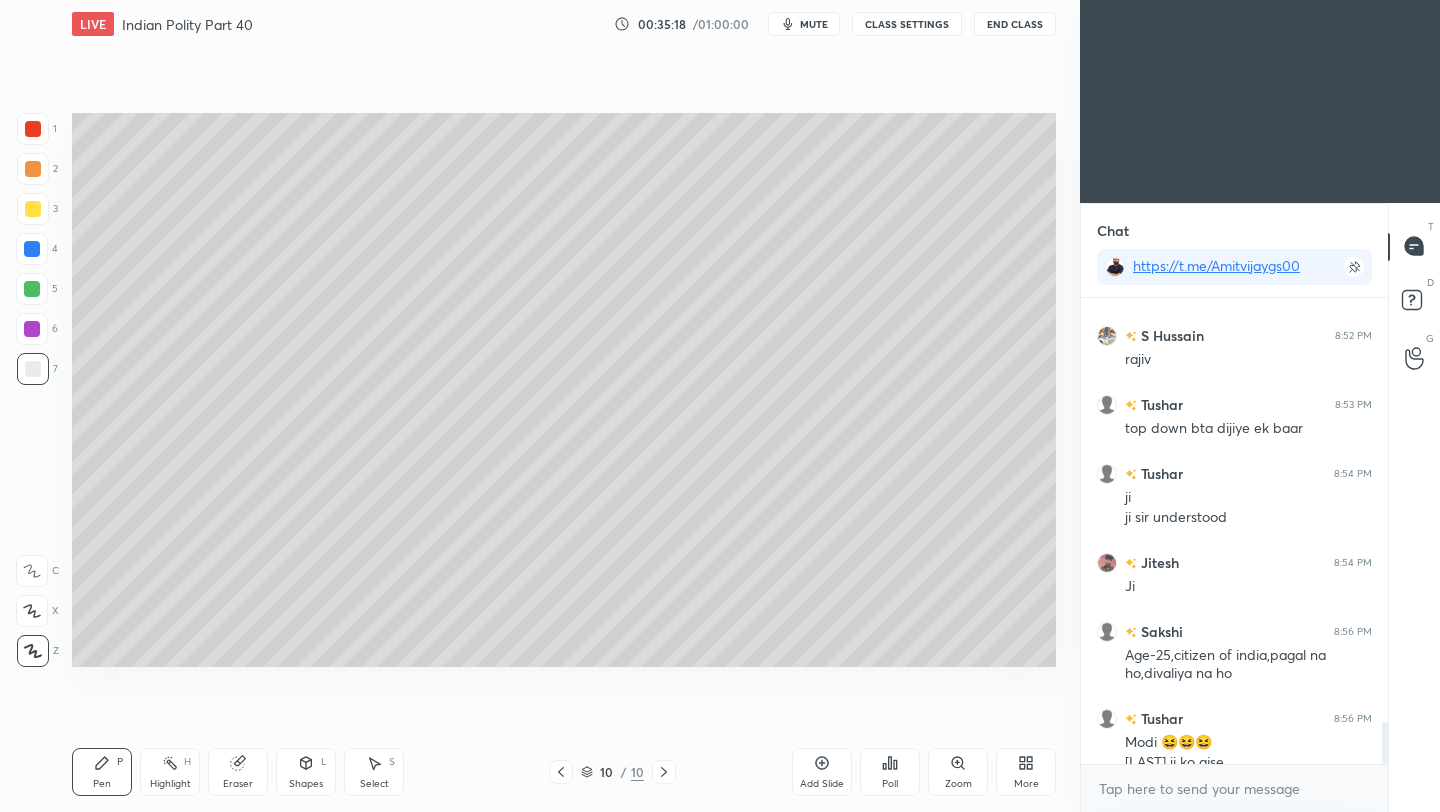 scroll, scrollTop: 4757, scrollLeft: 0, axis: vertical 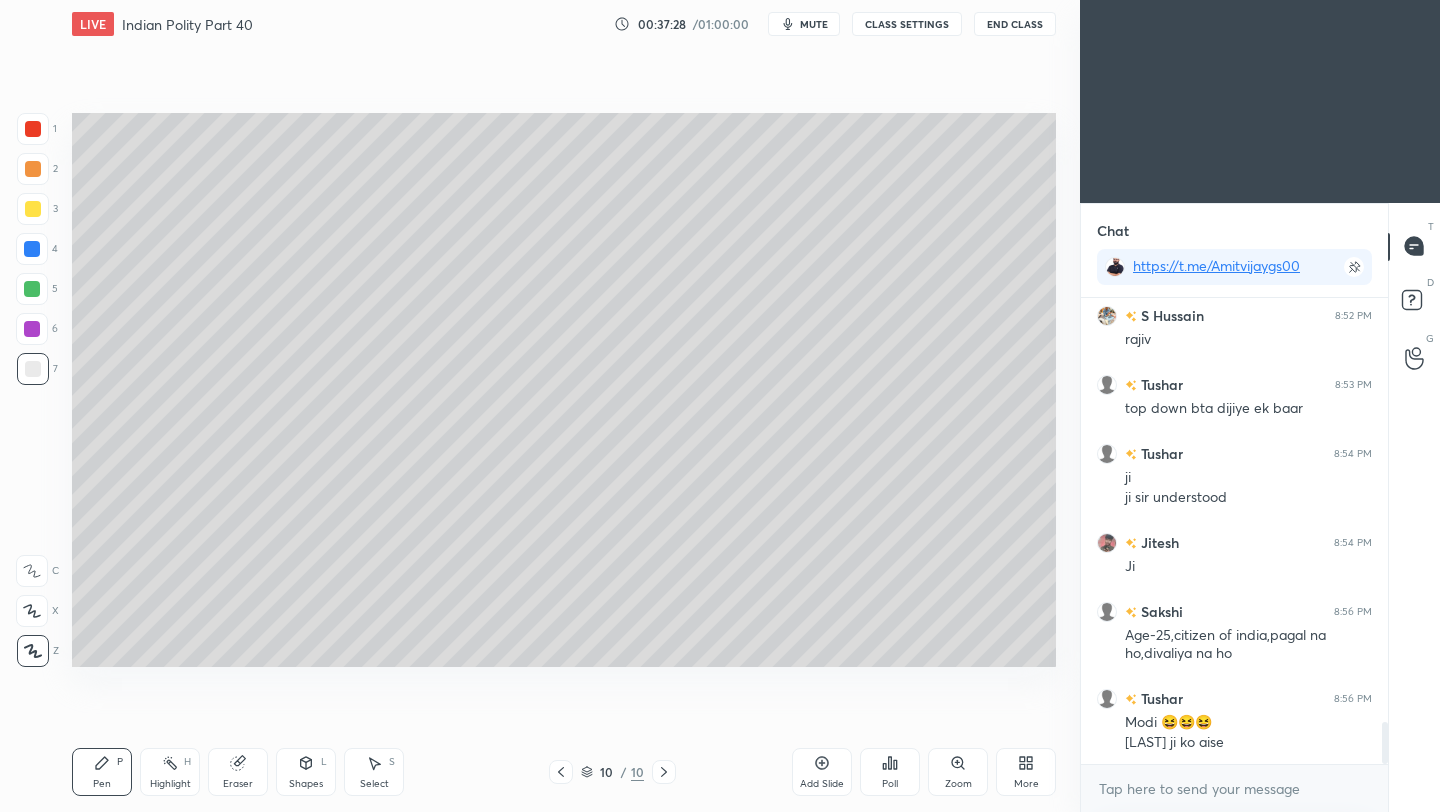 click 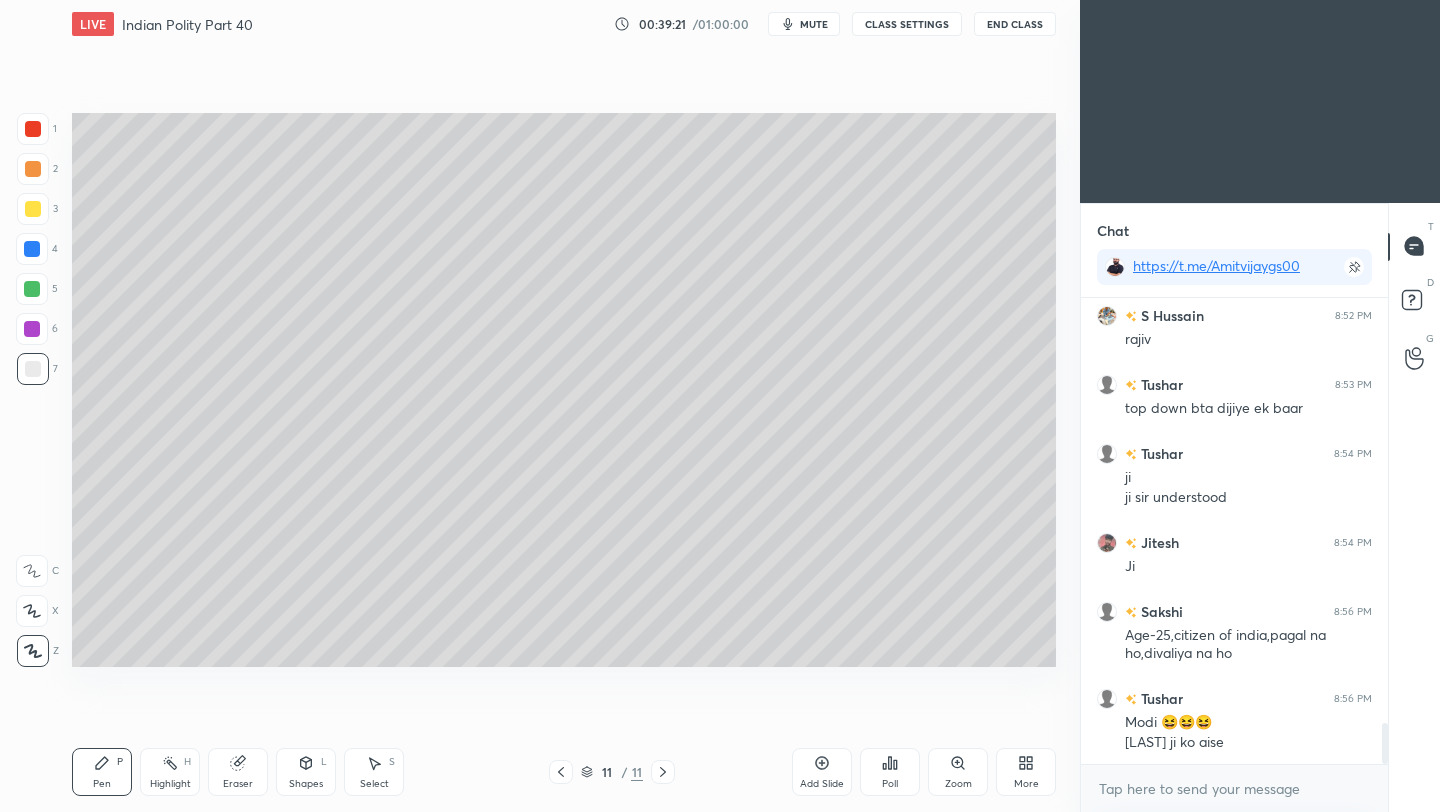 scroll, scrollTop: 4826, scrollLeft: 0, axis: vertical 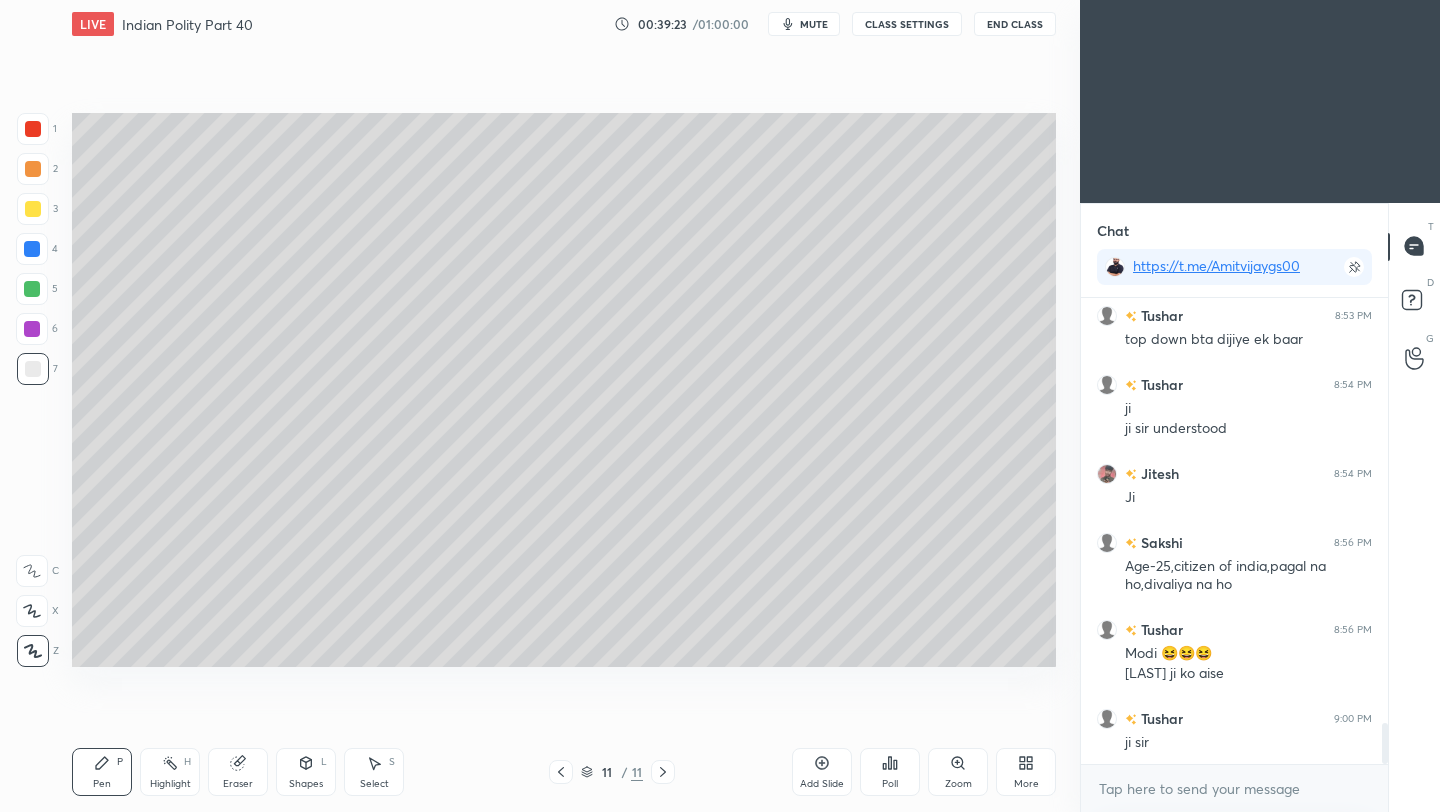 click on "End Class" at bounding box center (1015, 24) 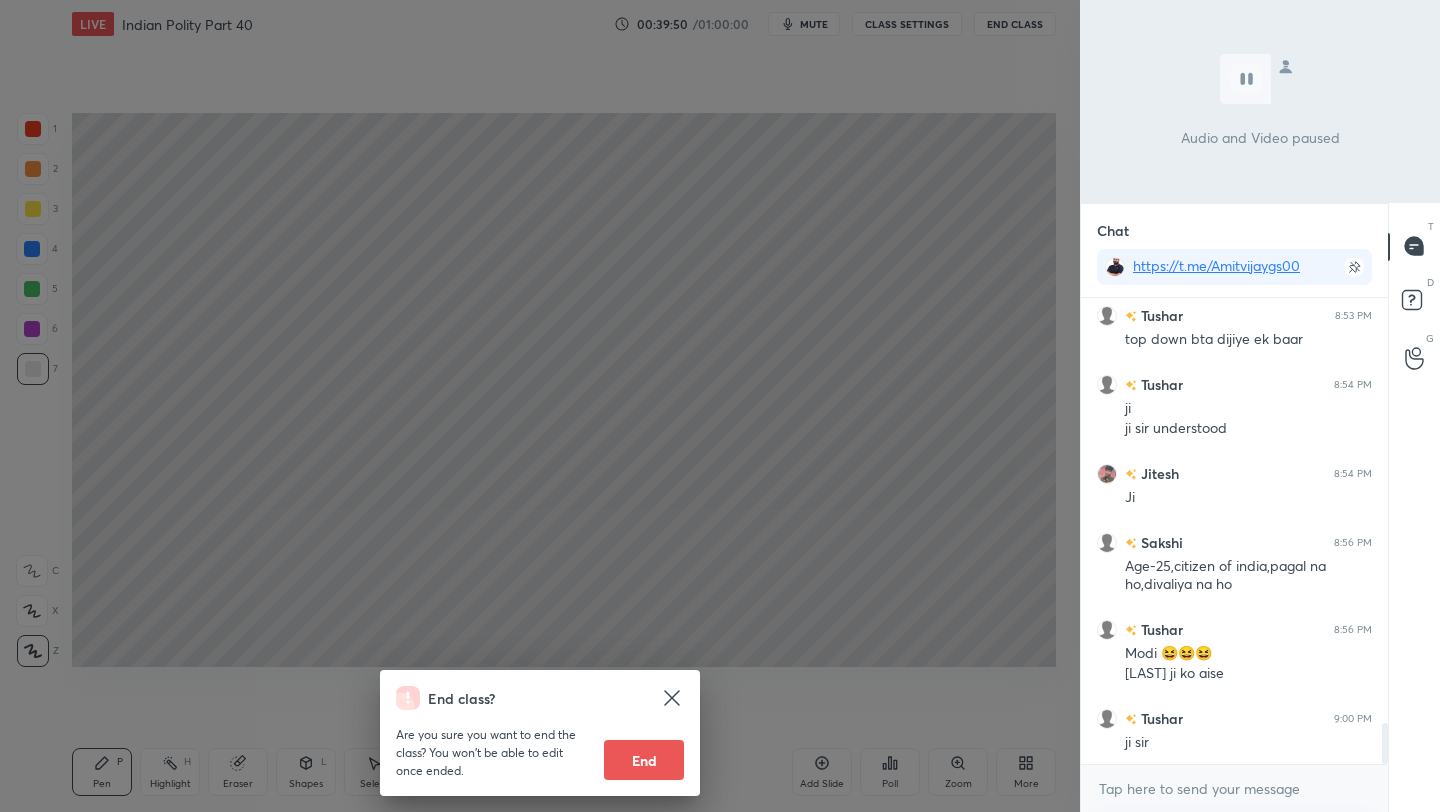 click on "End class? Are you sure you want to end the class? You won’t be able to edit once ended. End" at bounding box center (540, 406) 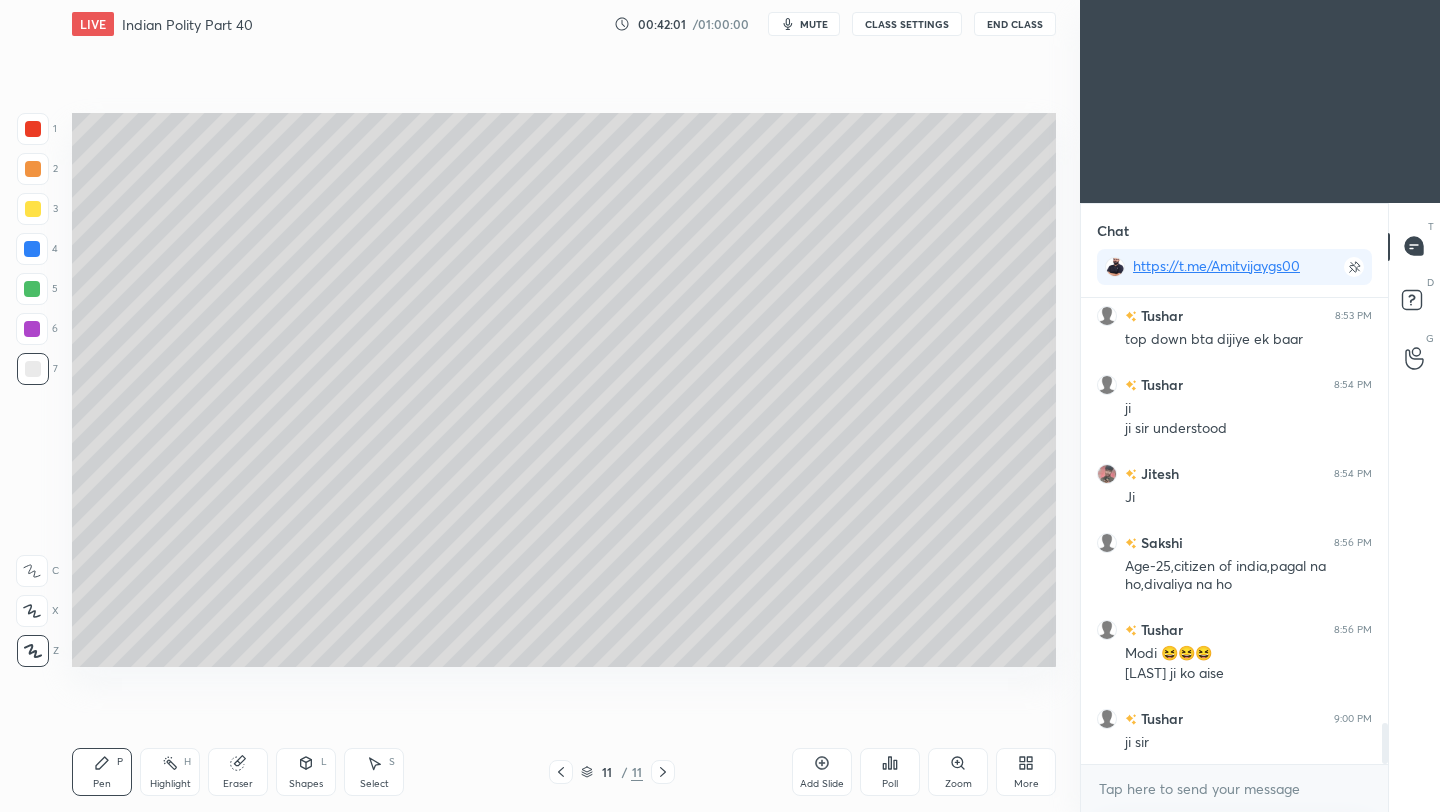scroll, scrollTop: 4895, scrollLeft: 0, axis: vertical 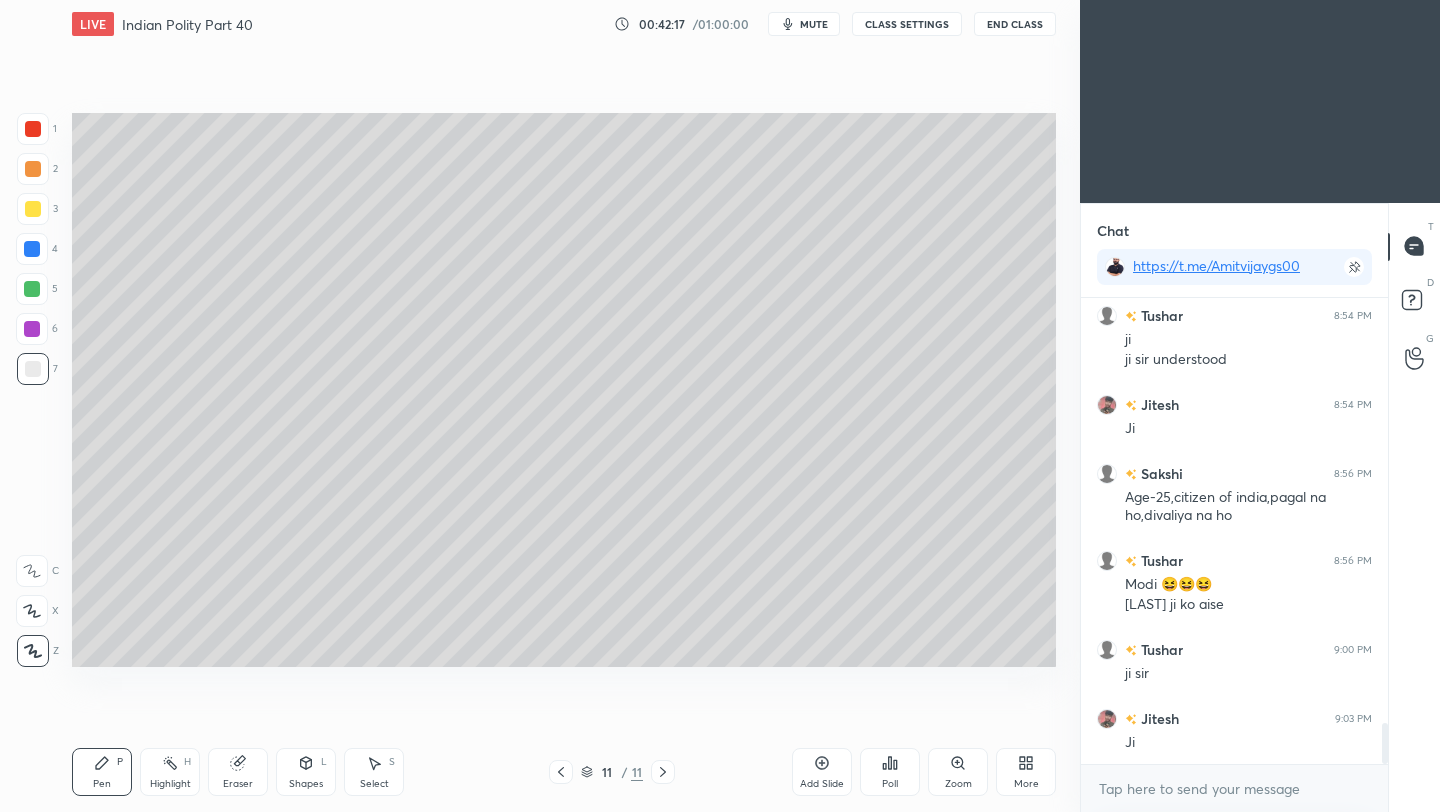 click 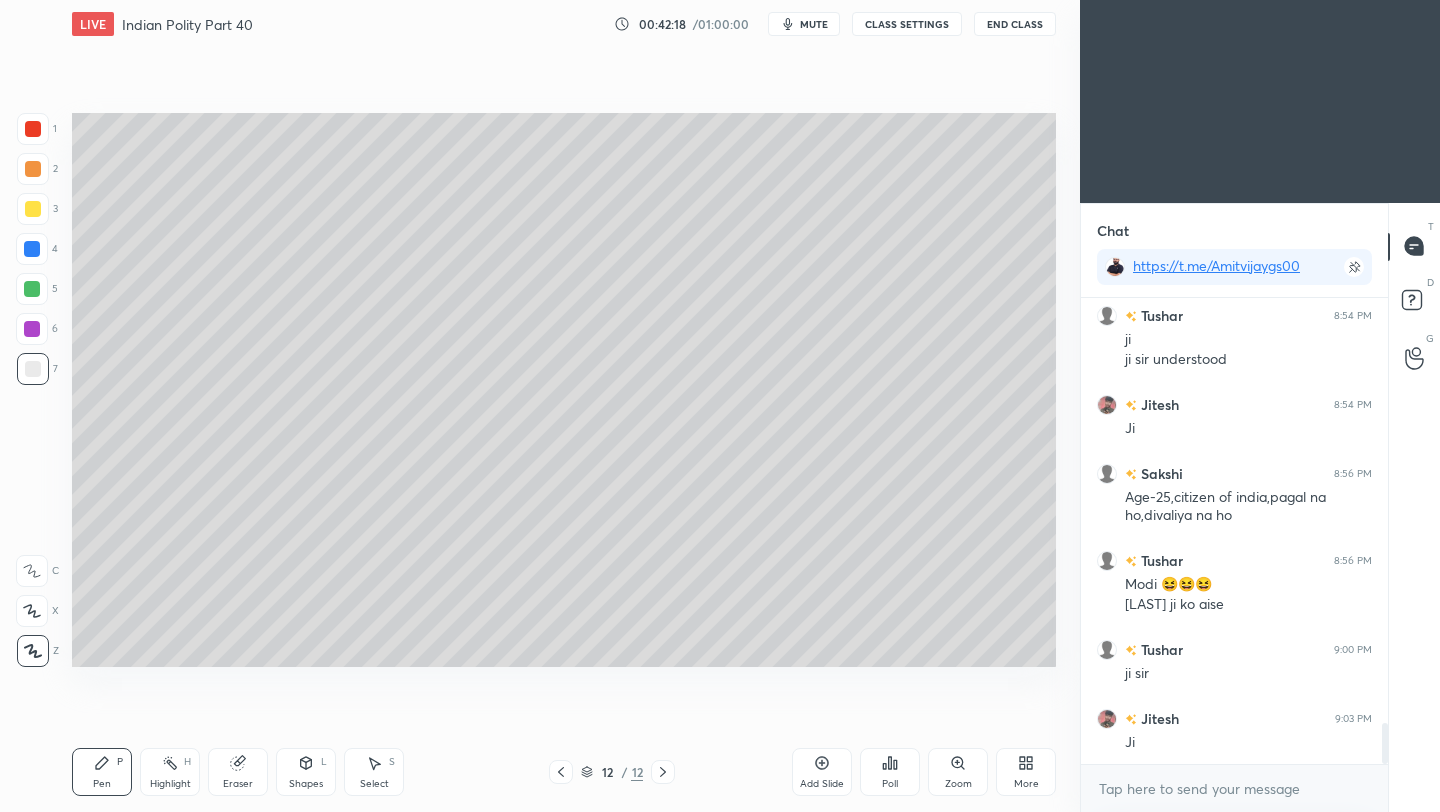 scroll, scrollTop: 4964, scrollLeft: 0, axis: vertical 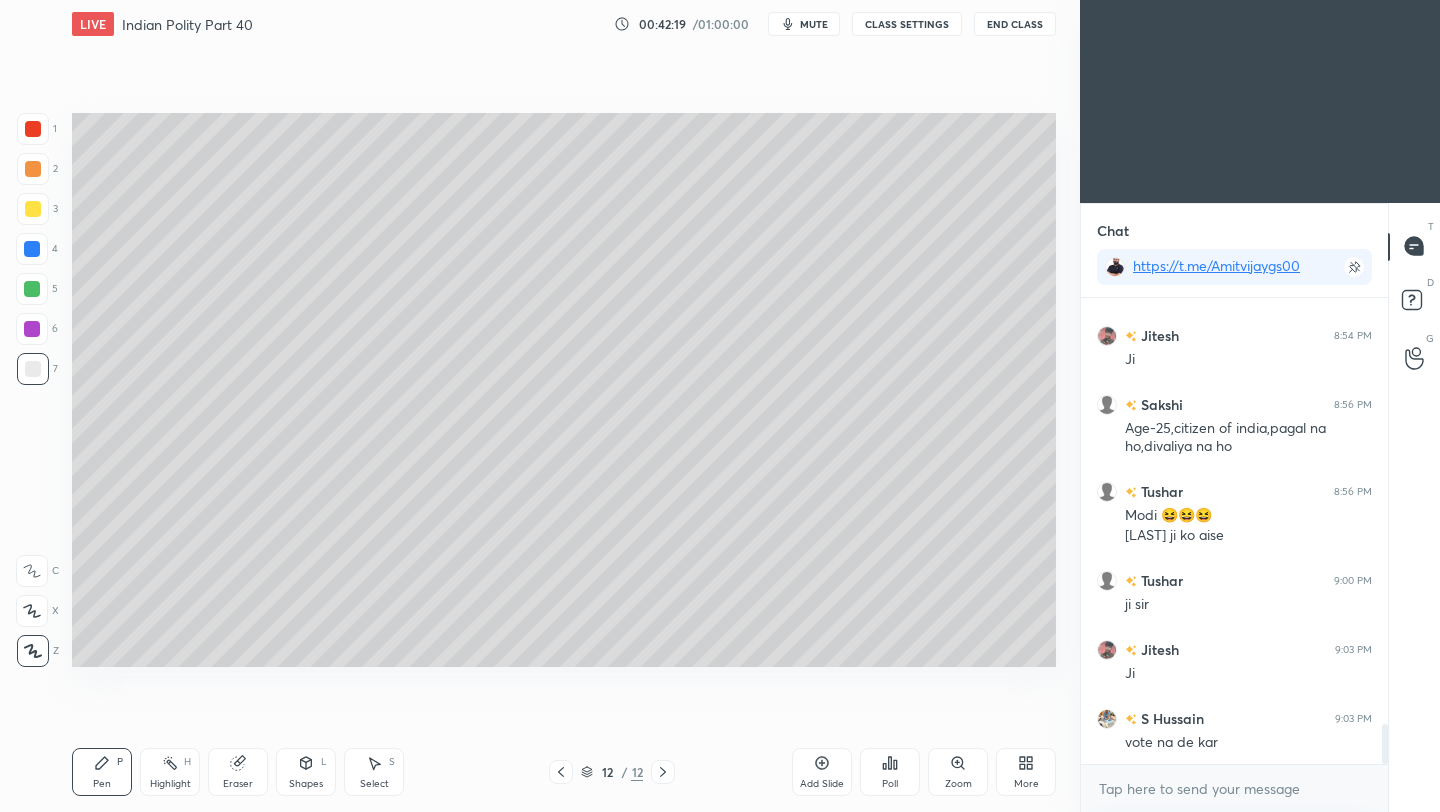 click at bounding box center (33, 209) 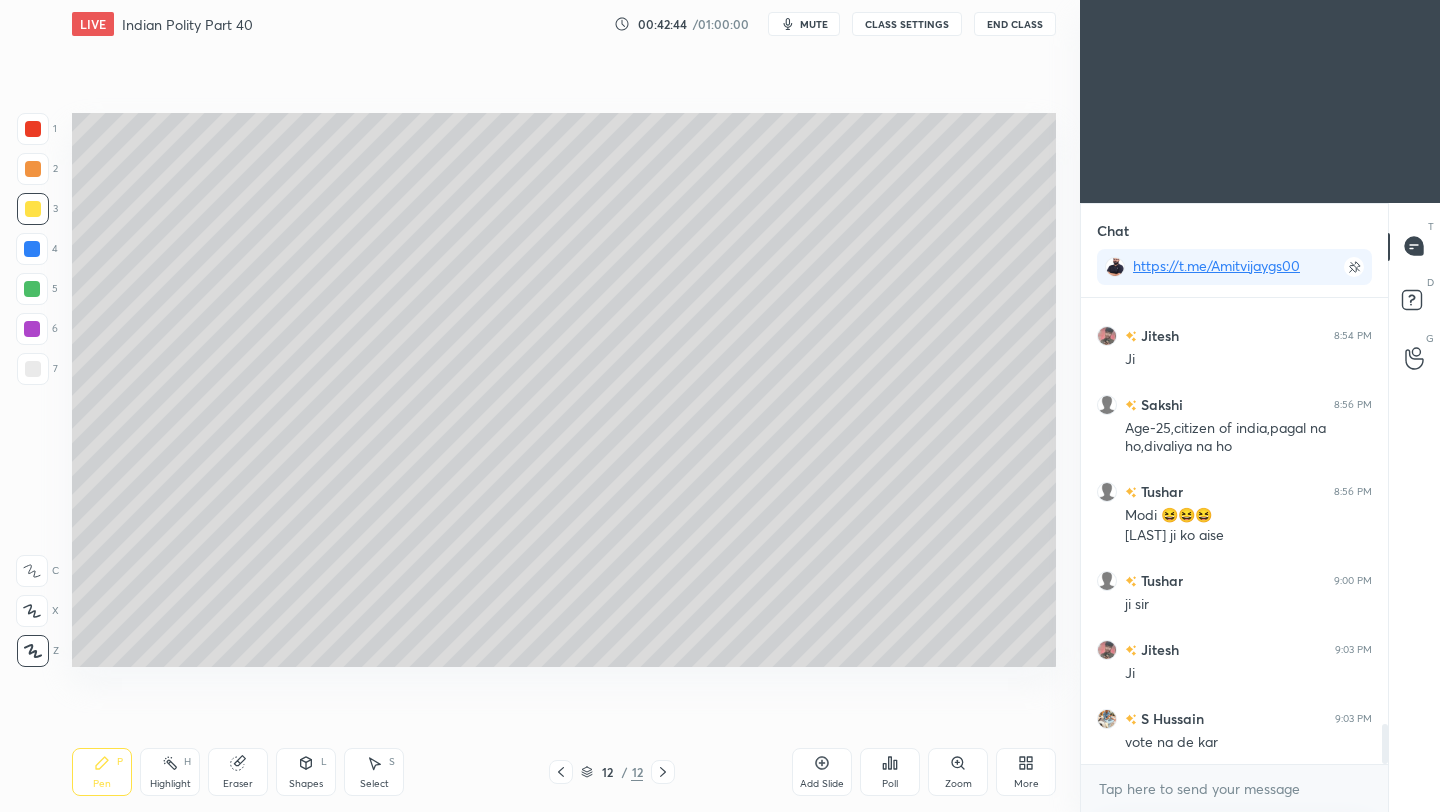scroll, scrollTop: 5033, scrollLeft: 0, axis: vertical 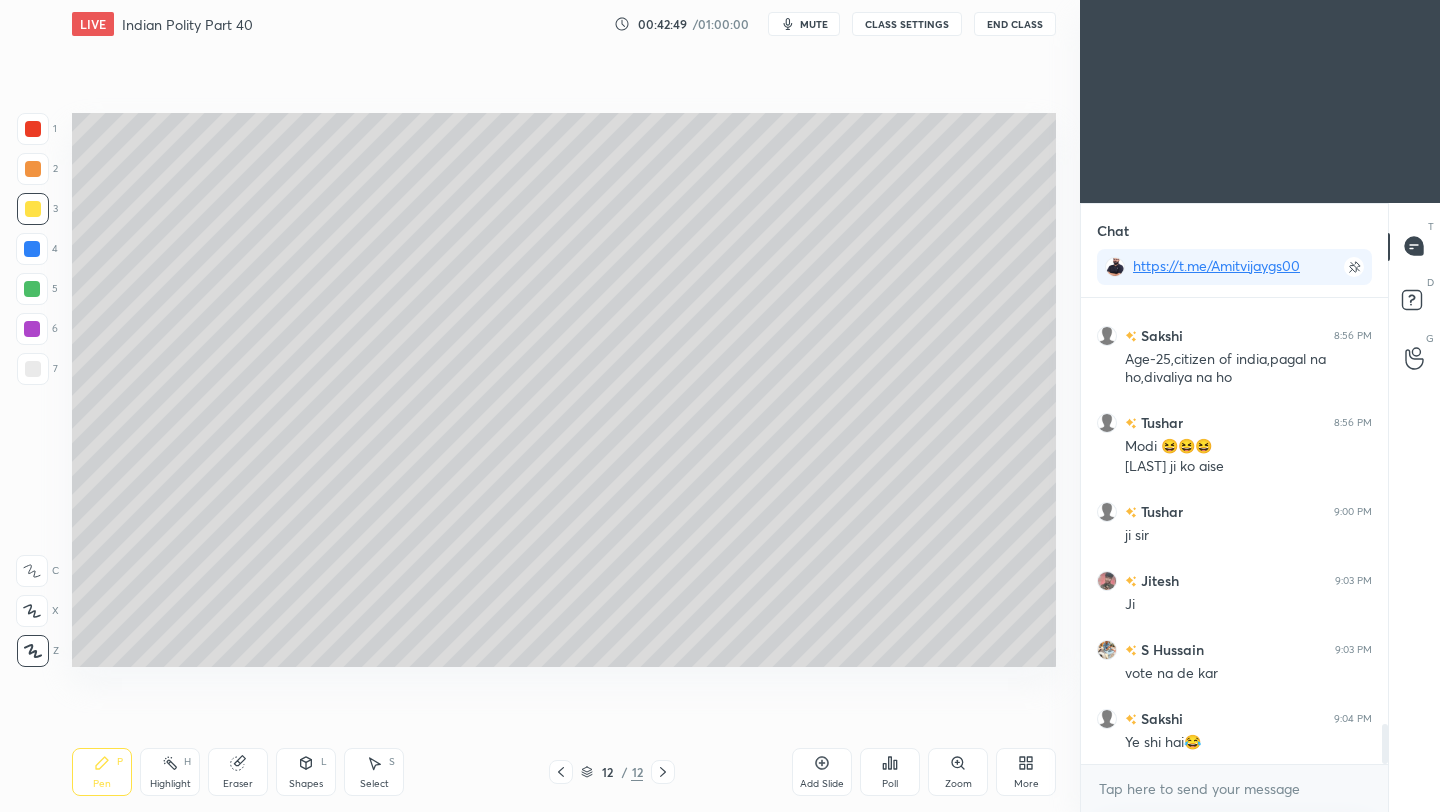 click at bounding box center (33, 369) 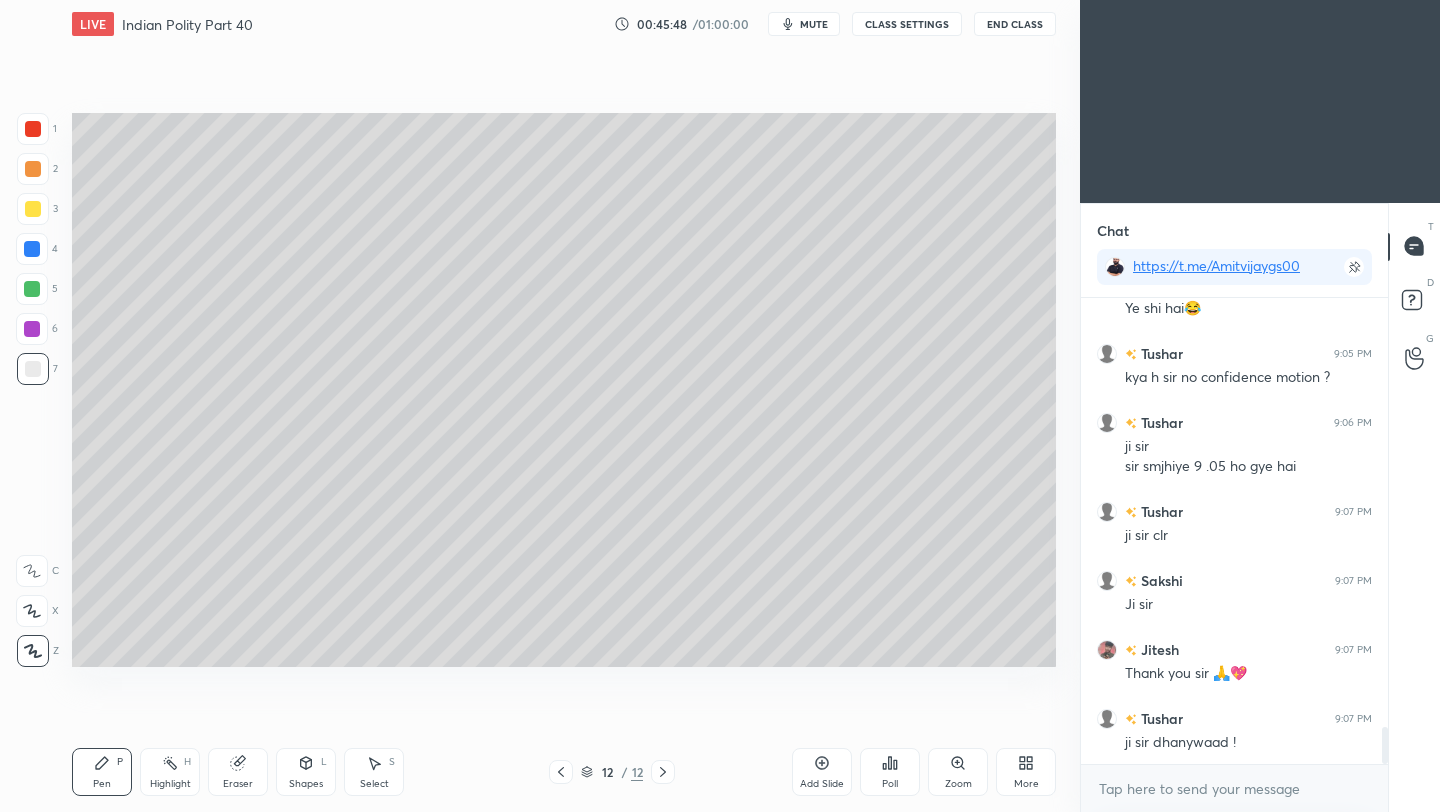 scroll, scrollTop: 5536, scrollLeft: 0, axis: vertical 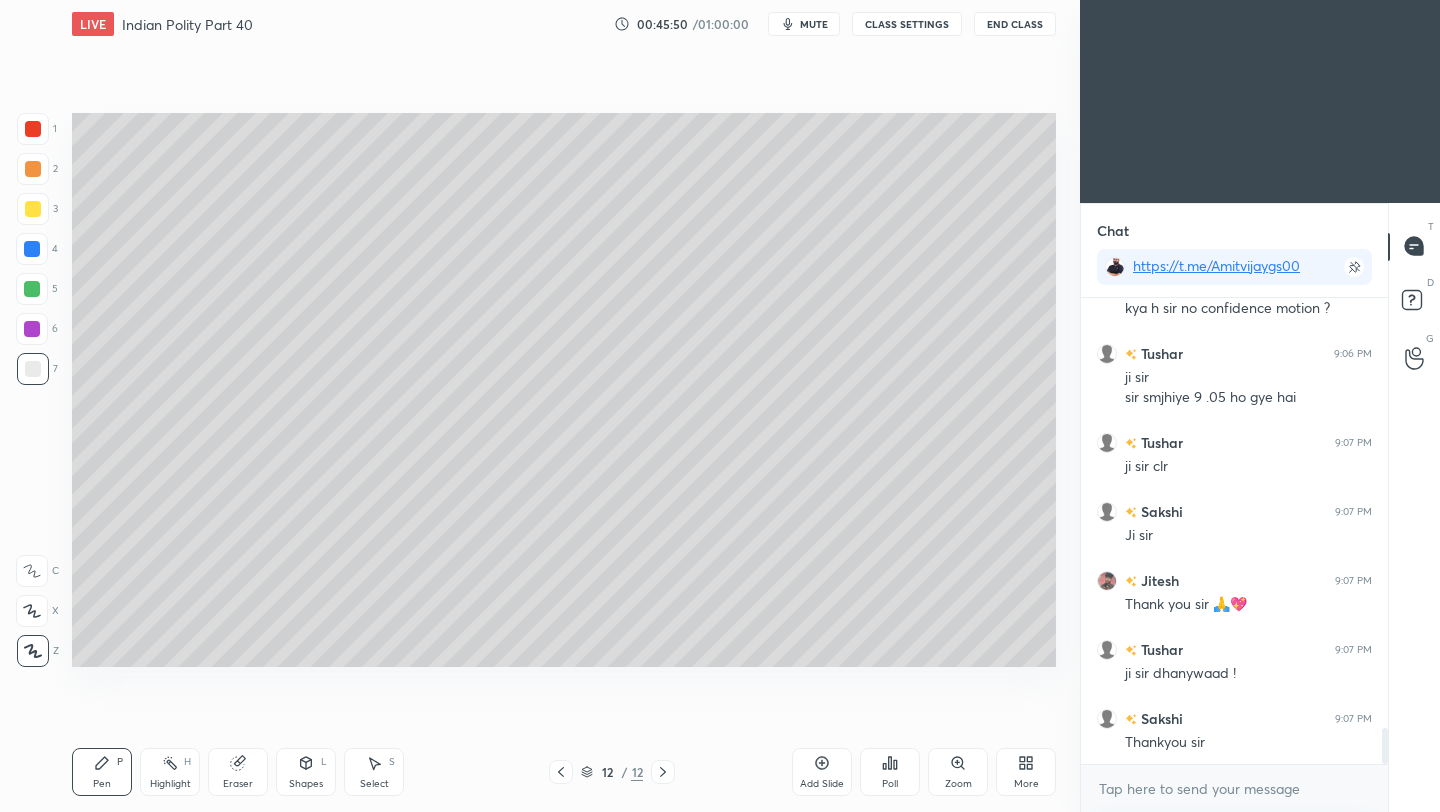click on "End Class" at bounding box center (1015, 24) 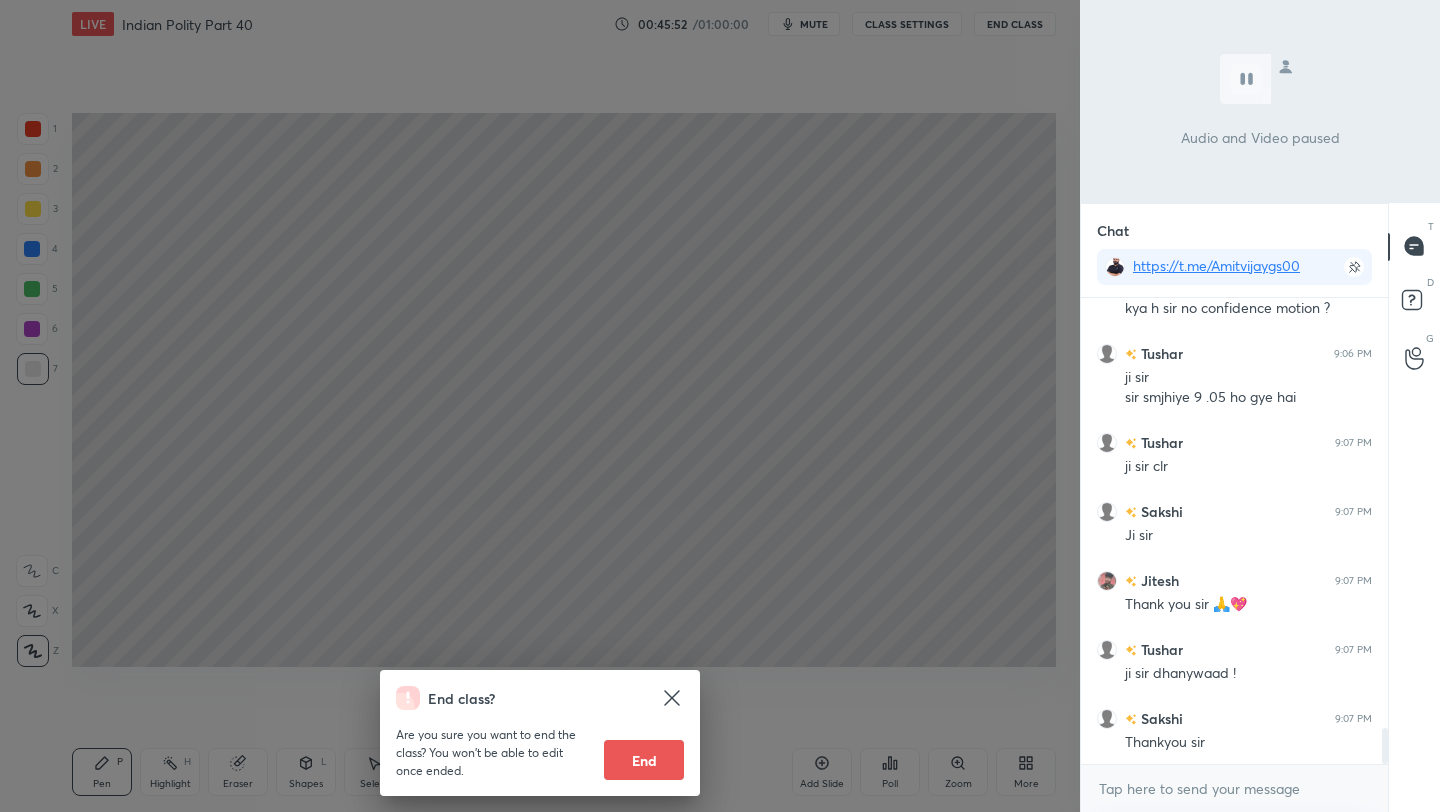 click on "End" at bounding box center (644, 760) 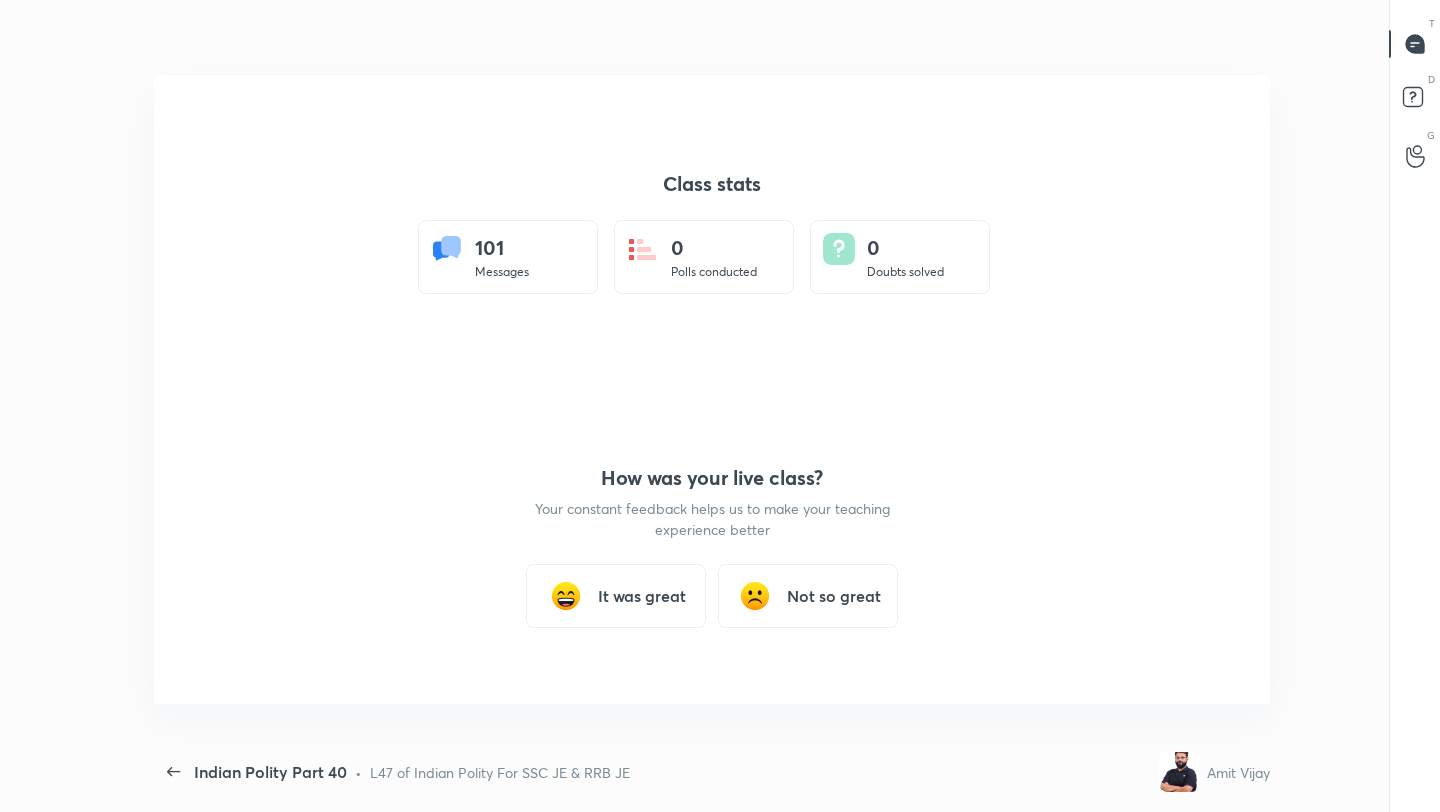 scroll, scrollTop: 99316, scrollLeft: 98775, axis: both 